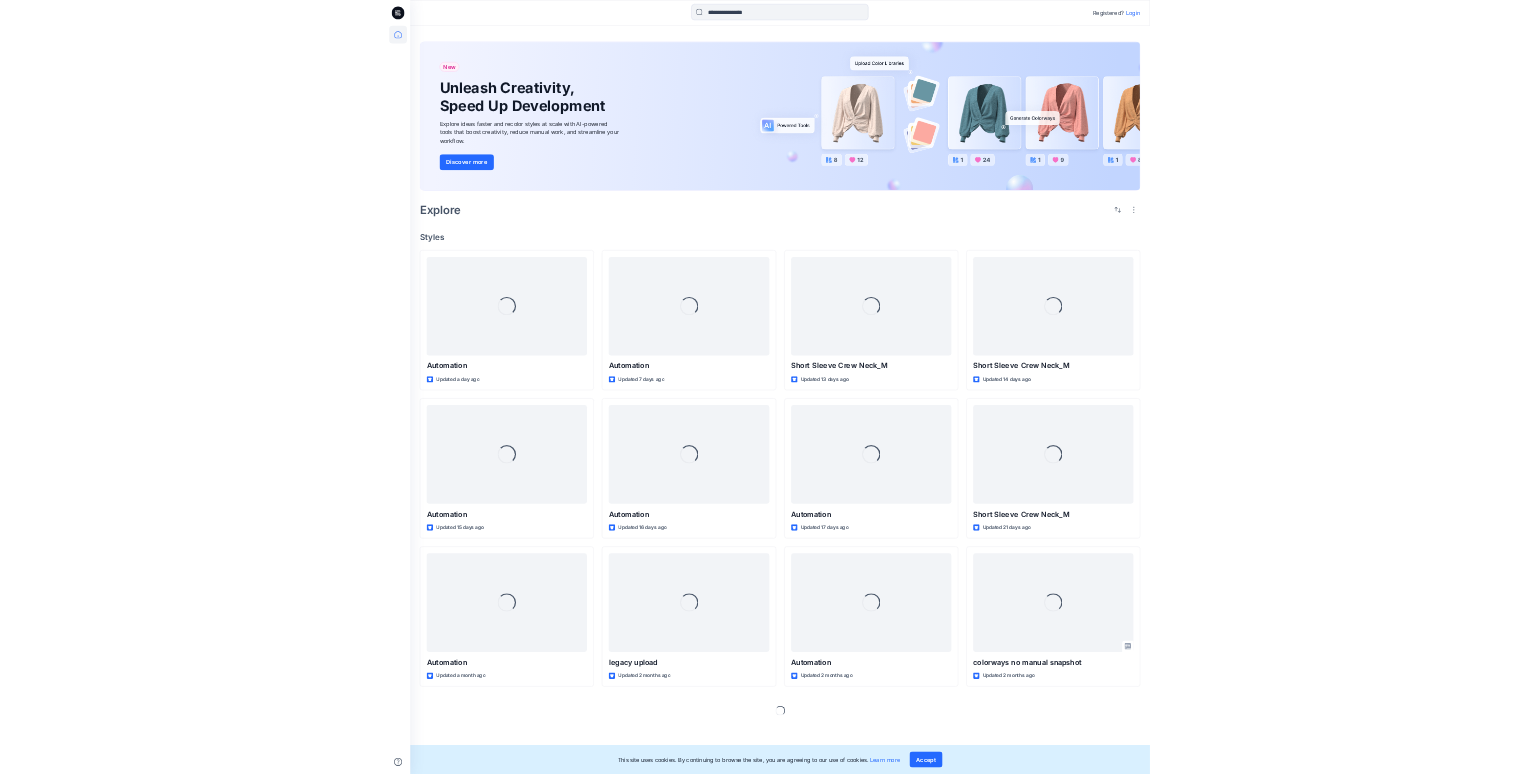 scroll, scrollTop: 0, scrollLeft: 0, axis: both 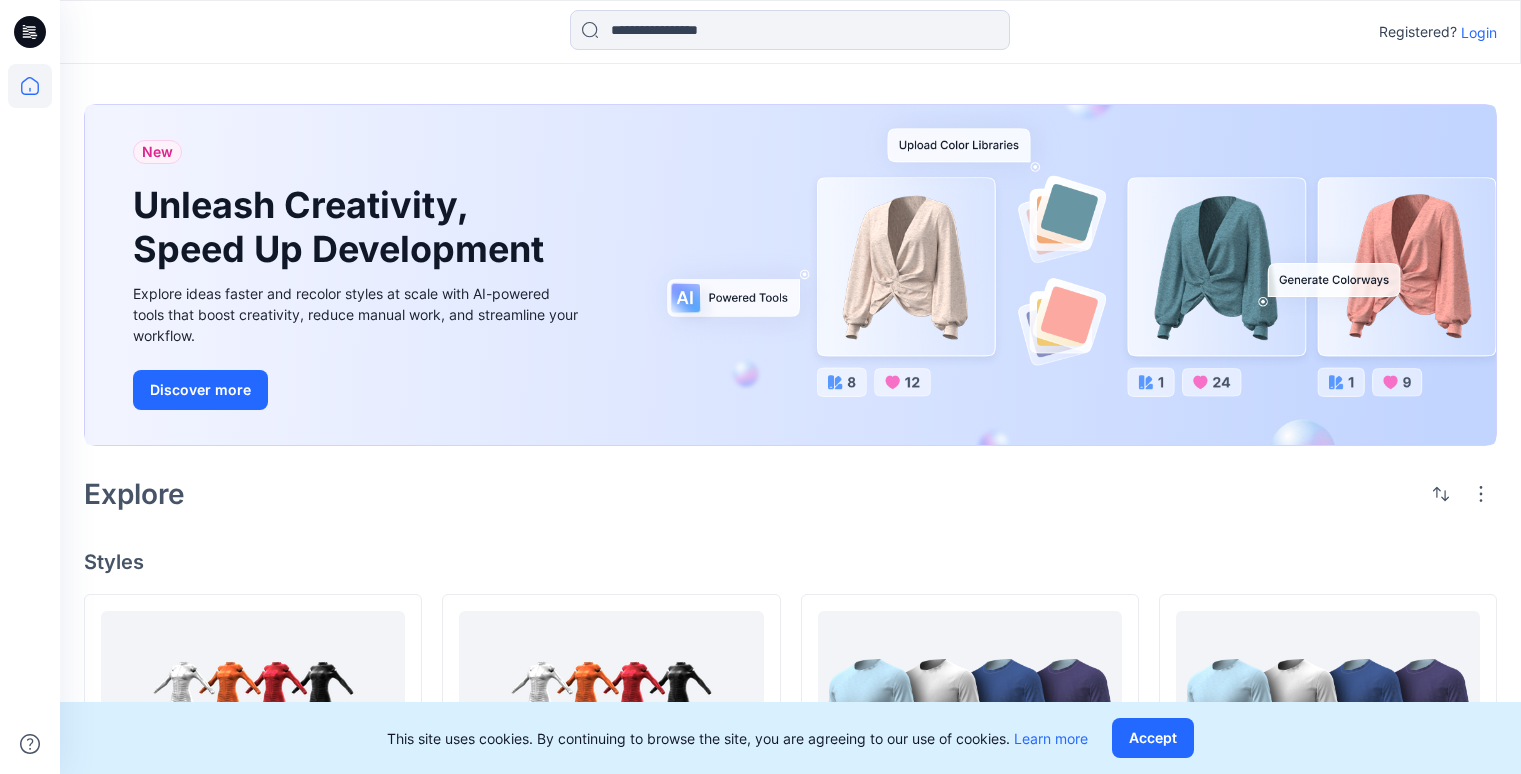 click on "Login" at bounding box center [1479, 32] 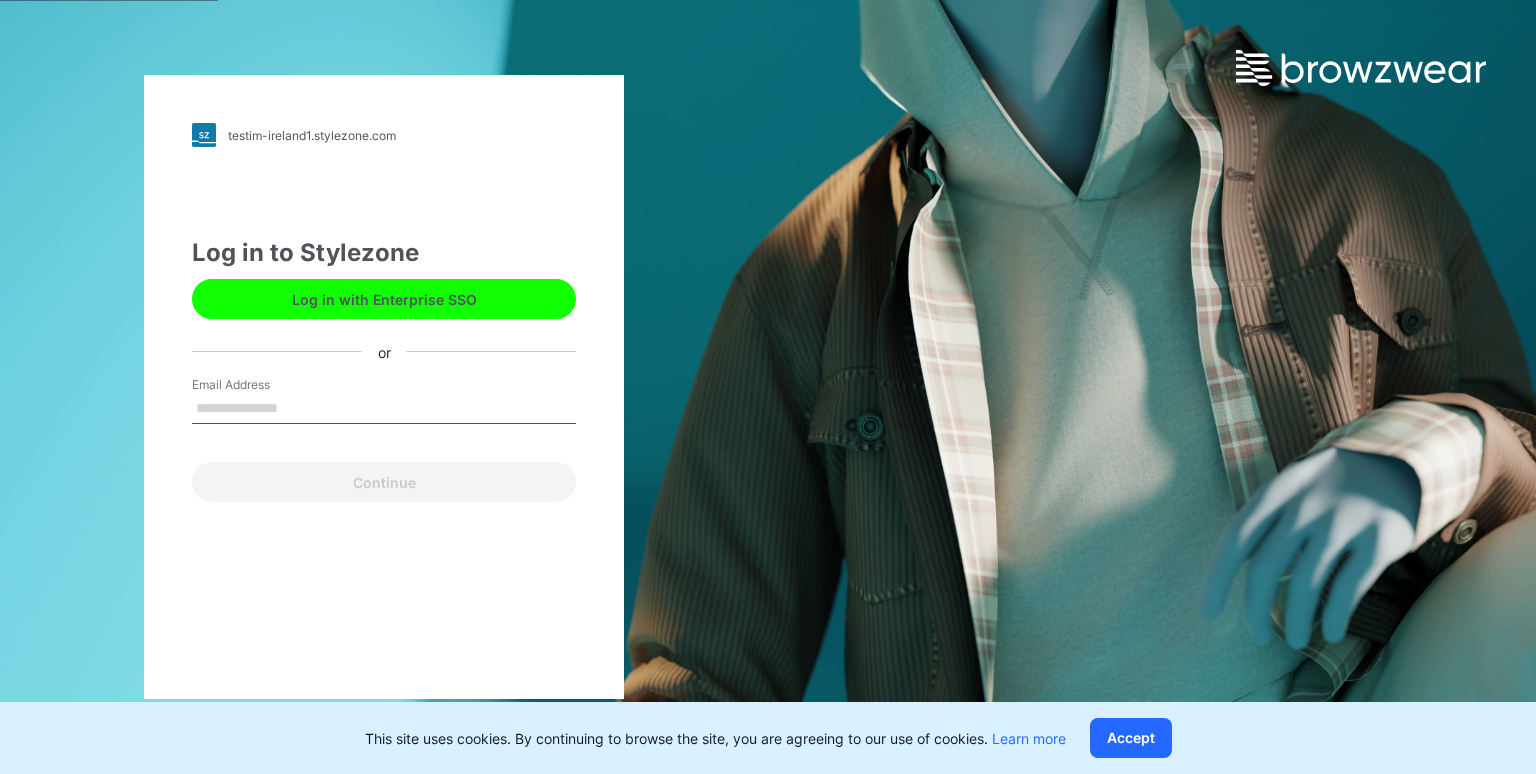 click on "Email Address" at bounding box center [384, 409] 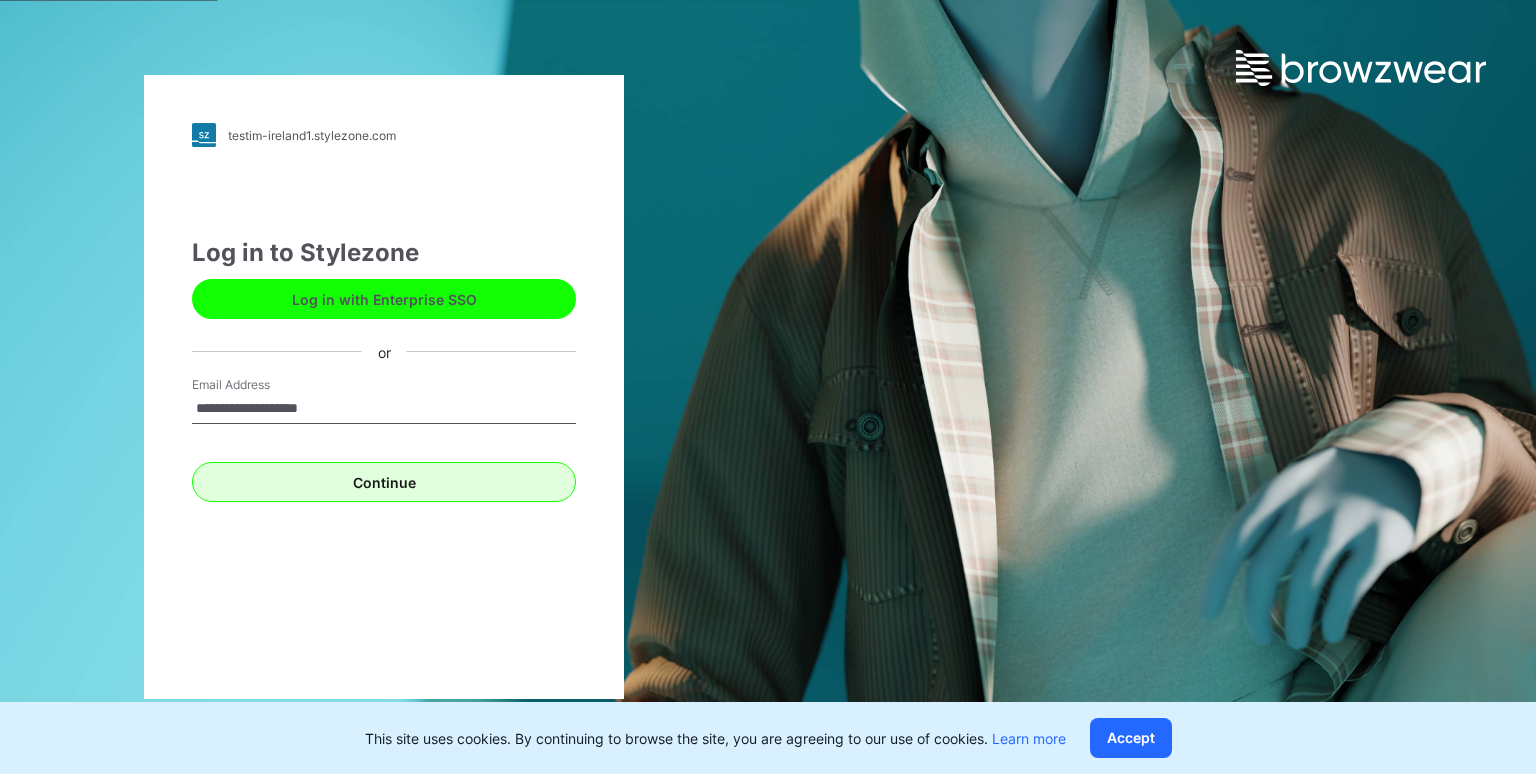 type on "**********" 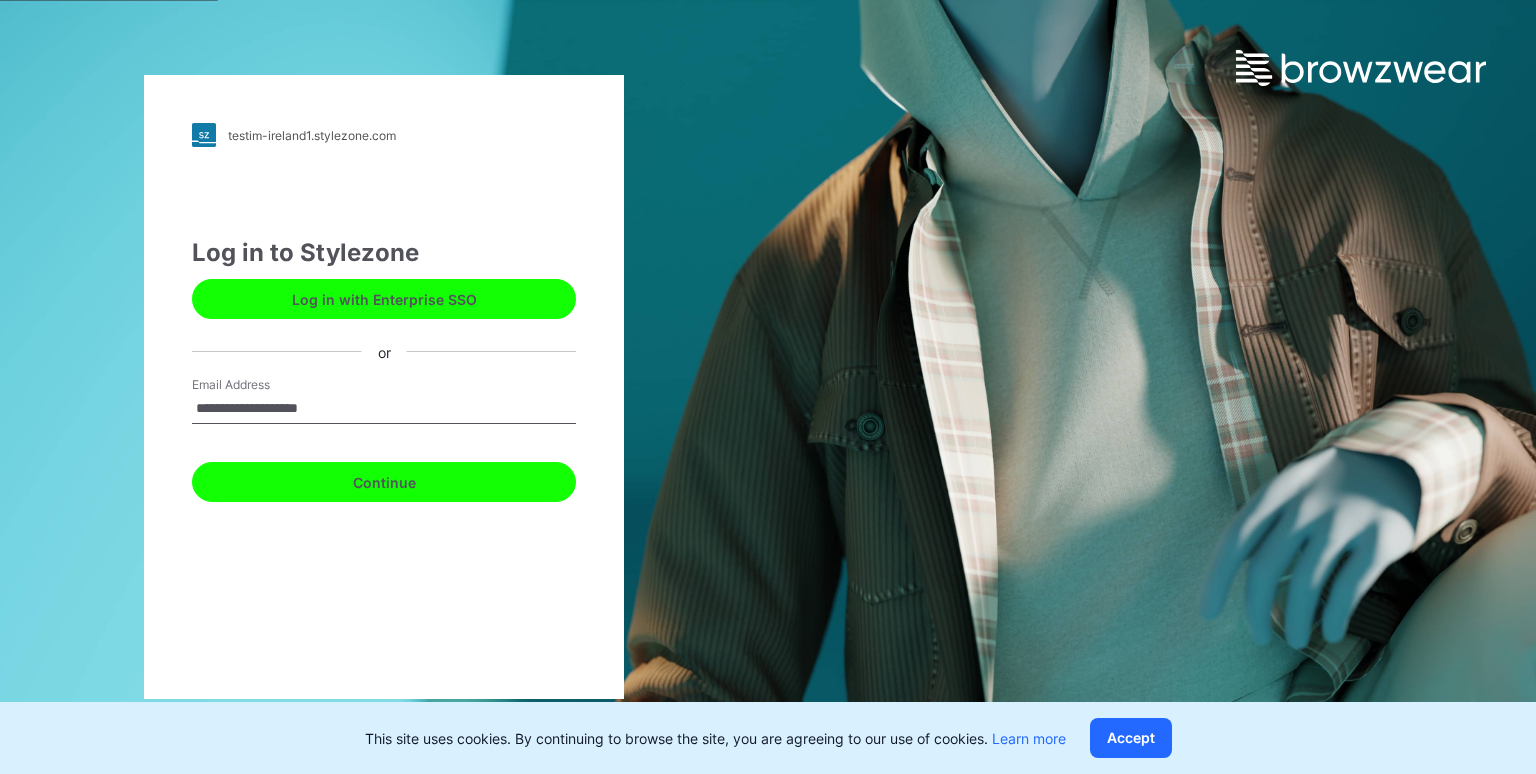 click on "Continue" at bounding box center [384, 482] 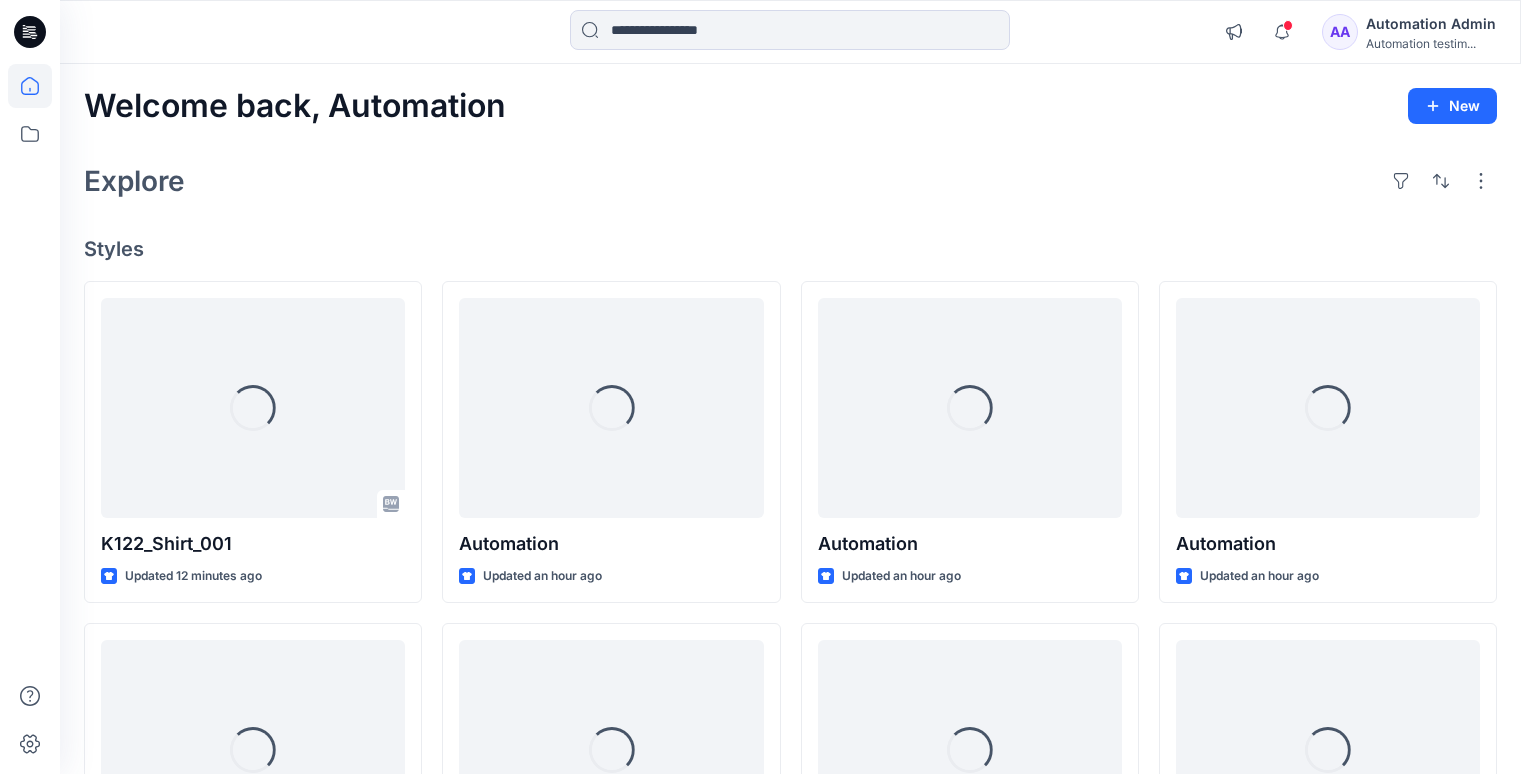 scroll, scrollTop: 0, scrollLeft: 0, axis: both 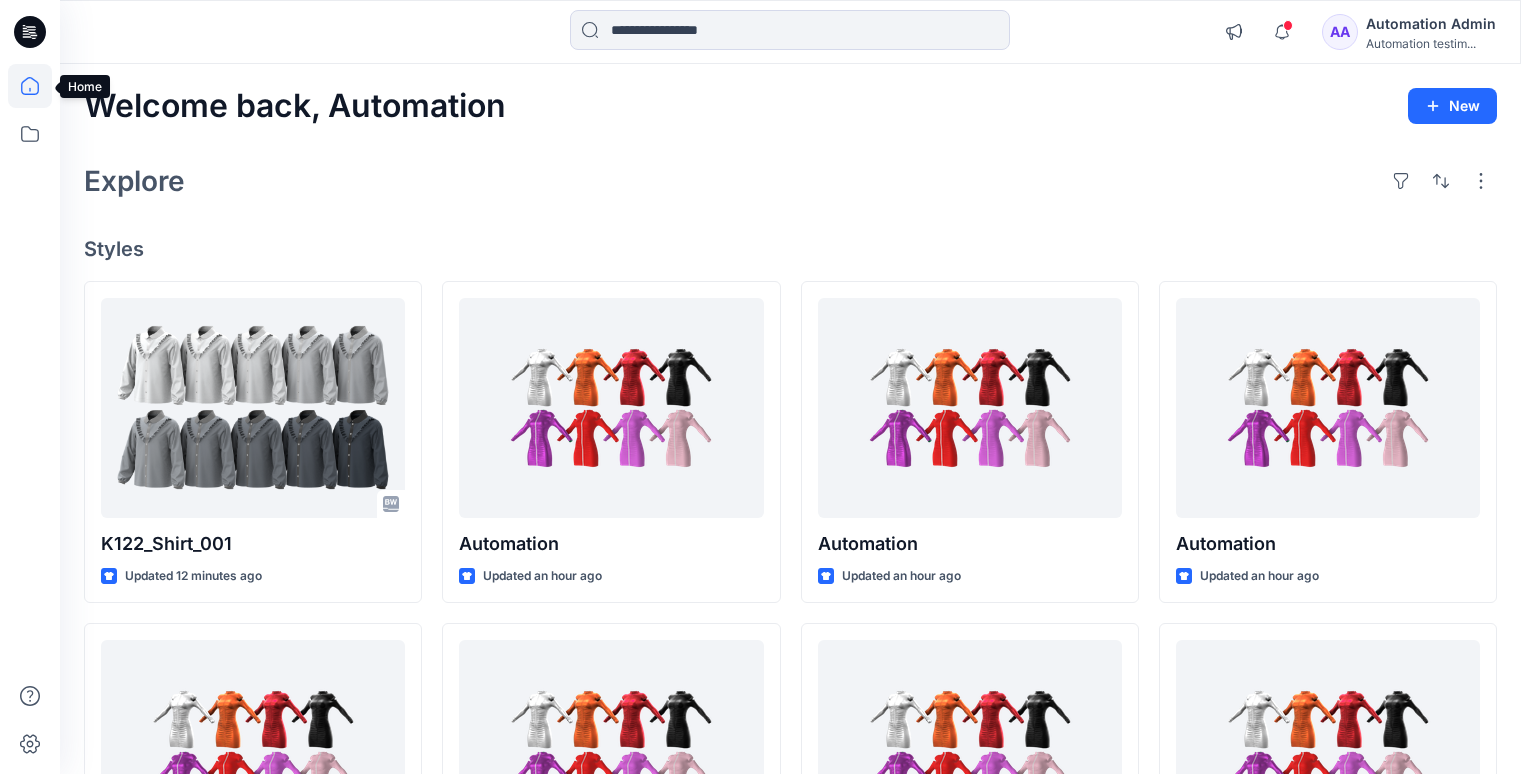 click on "Automation Admin" at bounding box center (1431, 24) 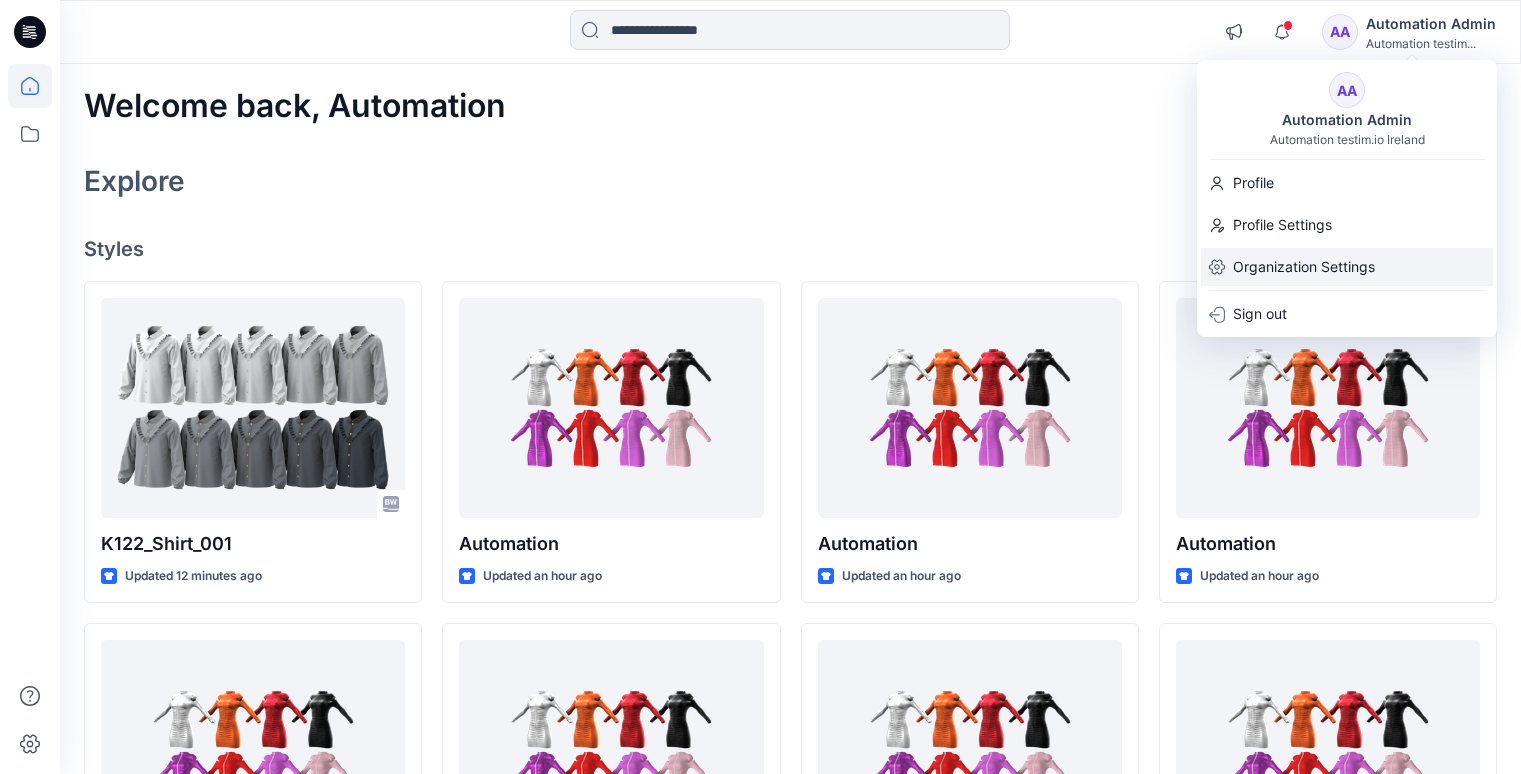 click on "Organization Settings" at bounding box center (1304, 267) 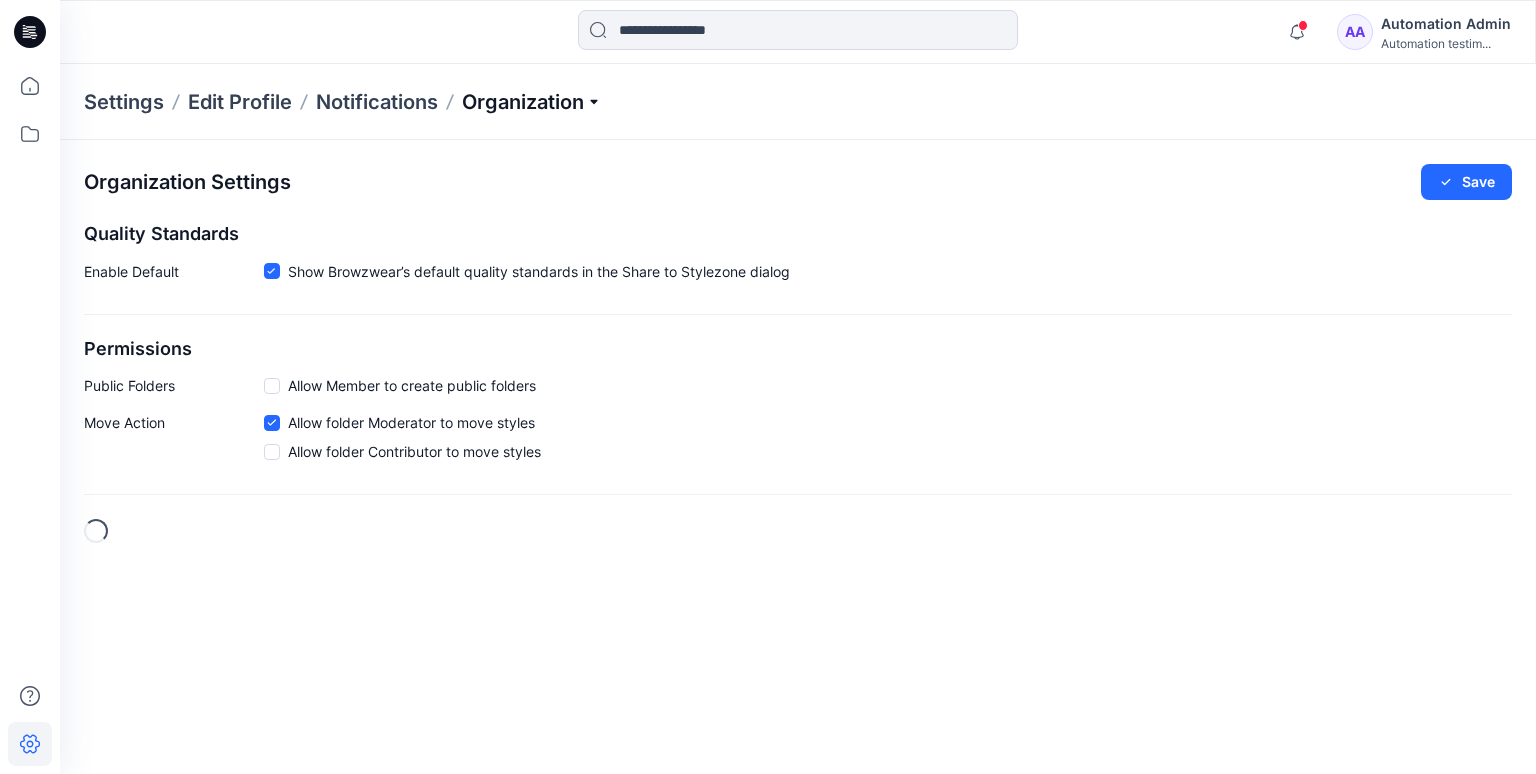 click on "Organization" at bounding box center (532, 102) 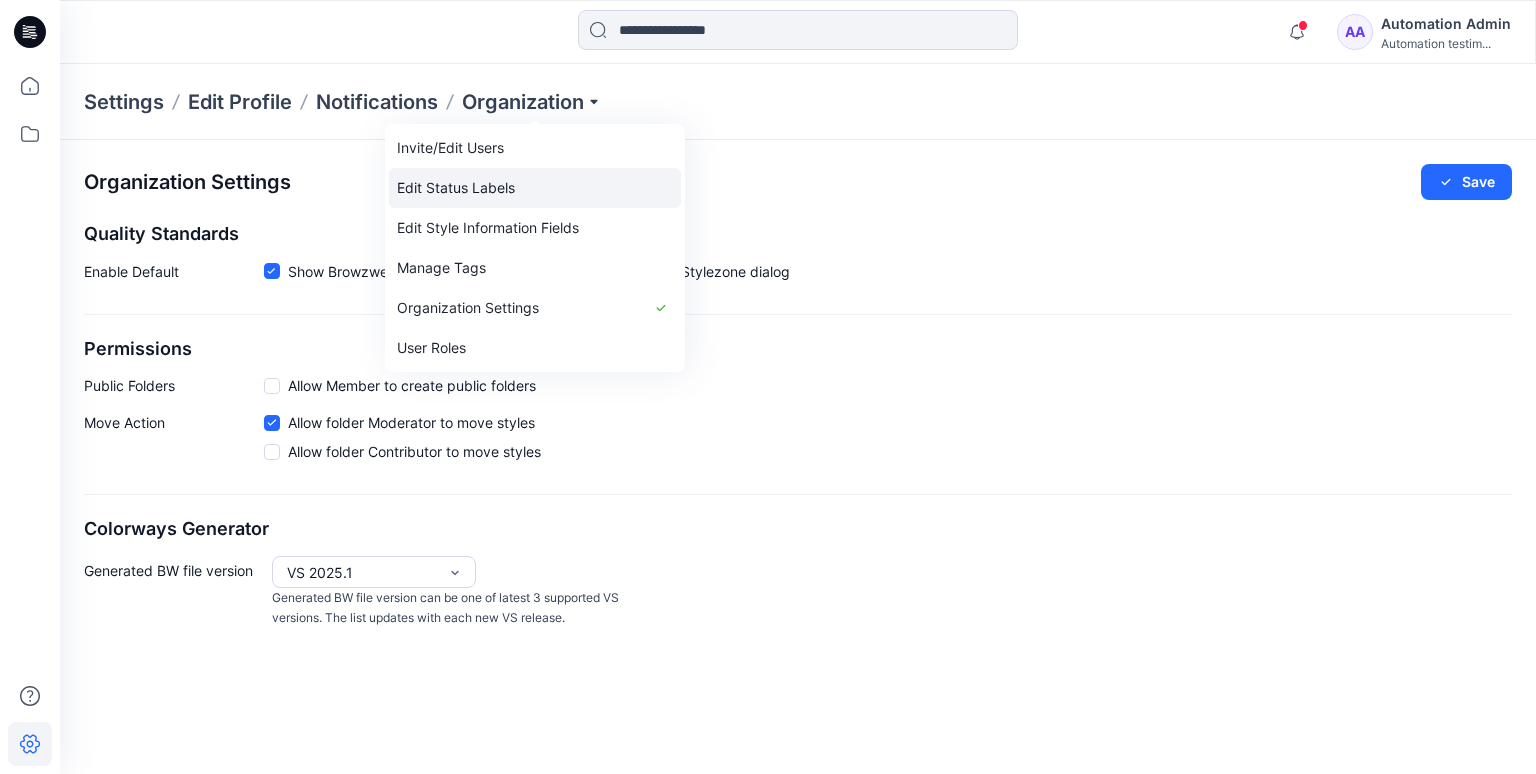 click on "Edit Status Labels" at bounding box center [535, 188] 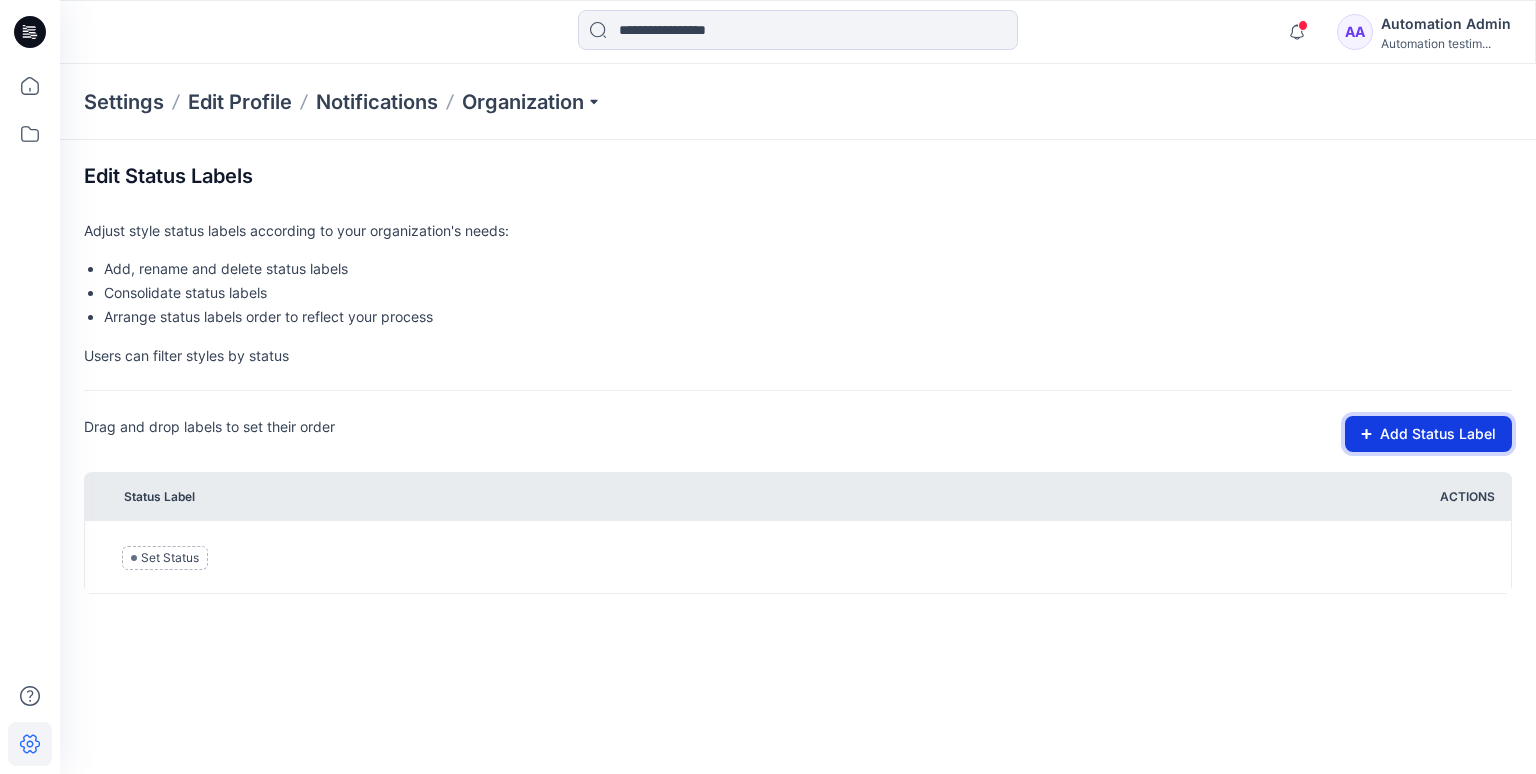 click on "Add Status Label" at bounding box center [1428, 434] 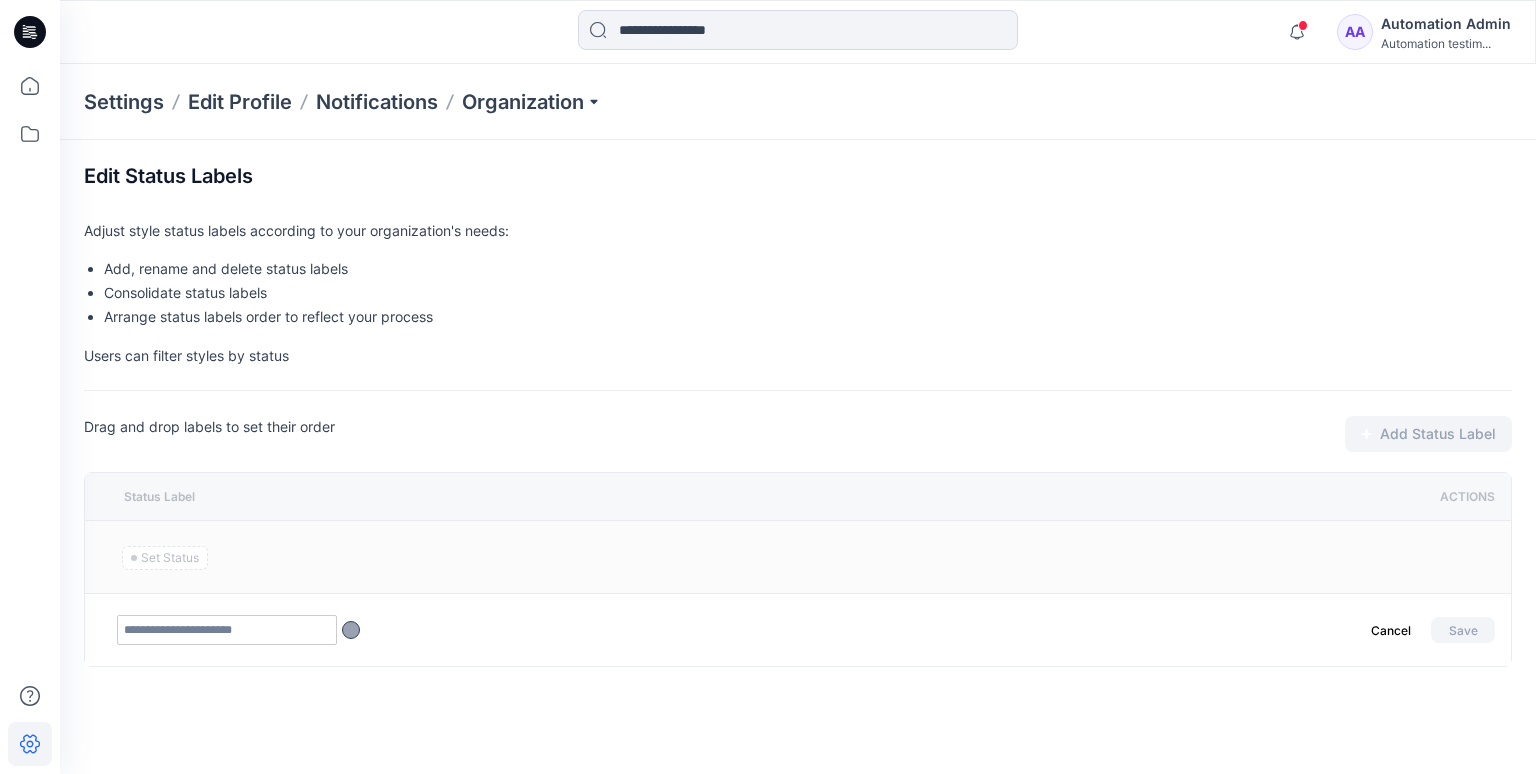 click at bounding box center [227, 630] 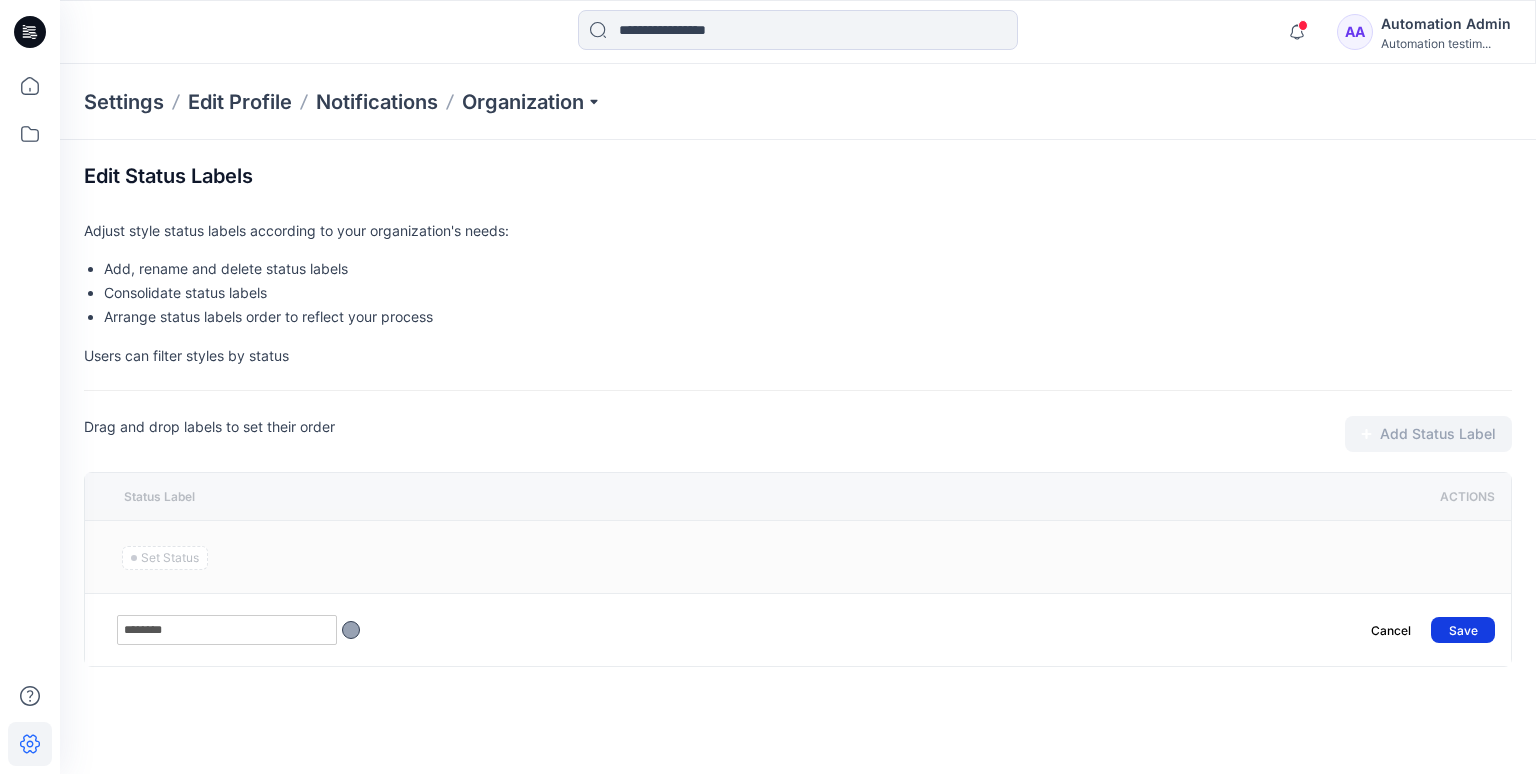 type on "********" 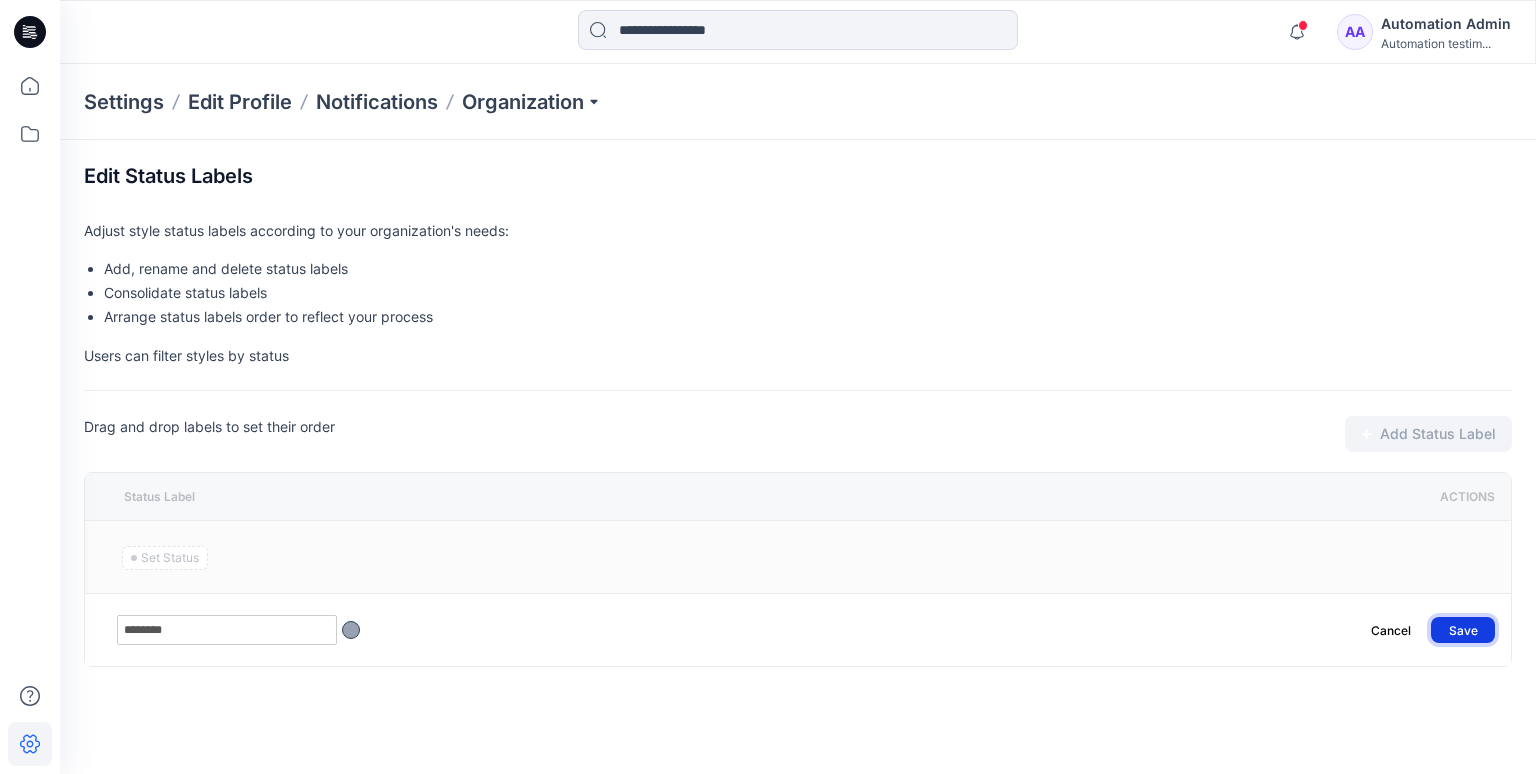 click on "Save" at bounding box center [1463, 630] 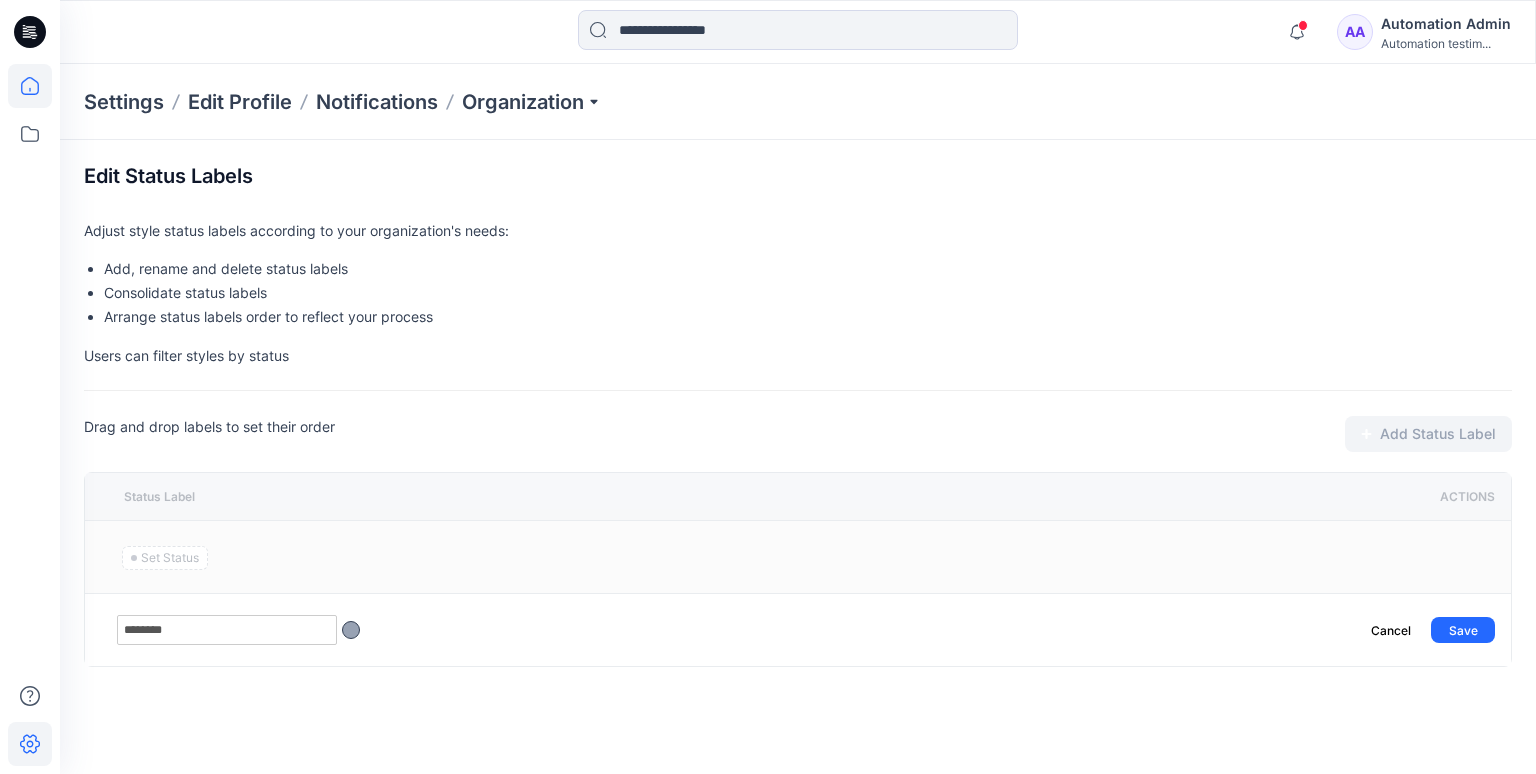 click 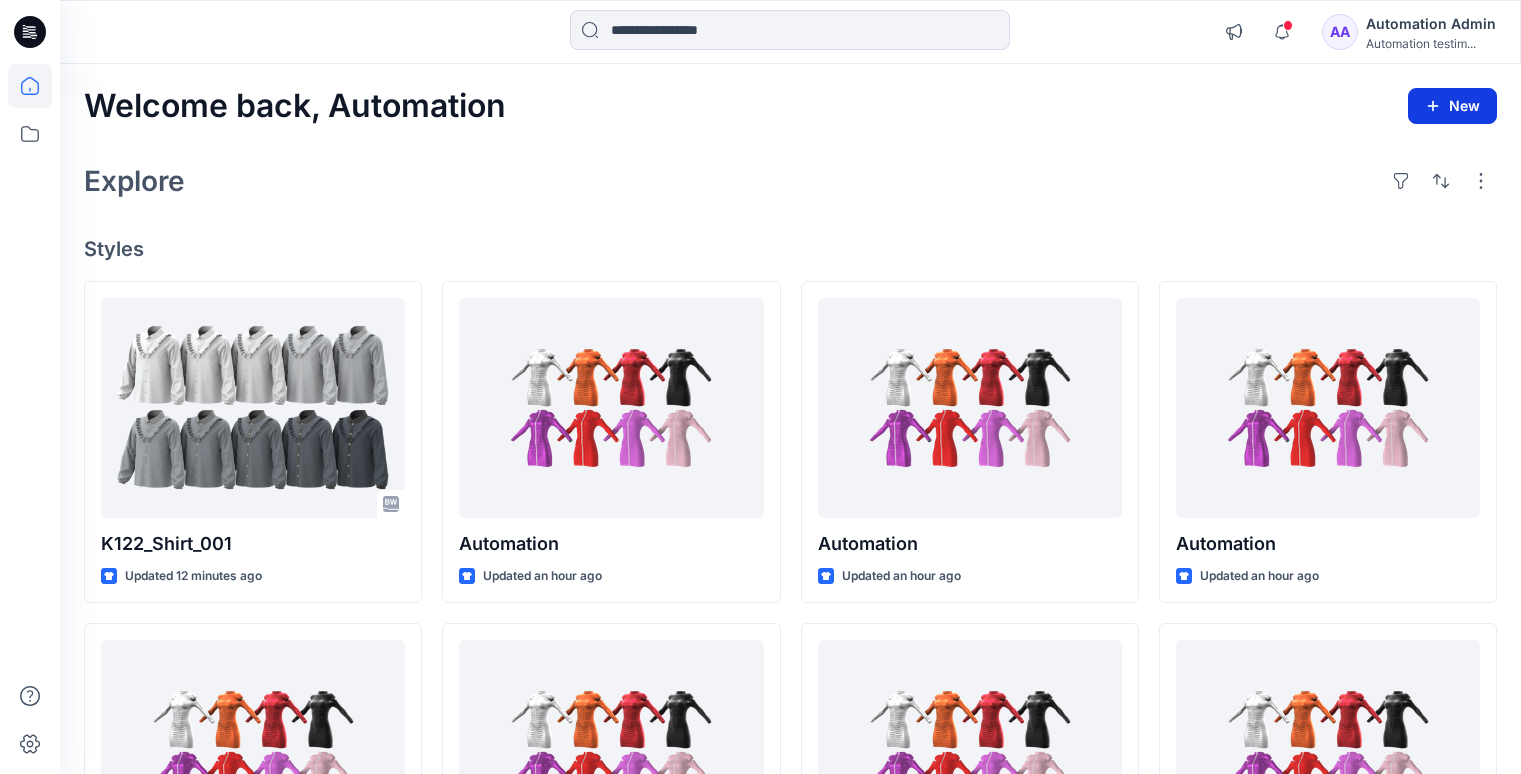click on "New" at bounding box center [1452, 106] 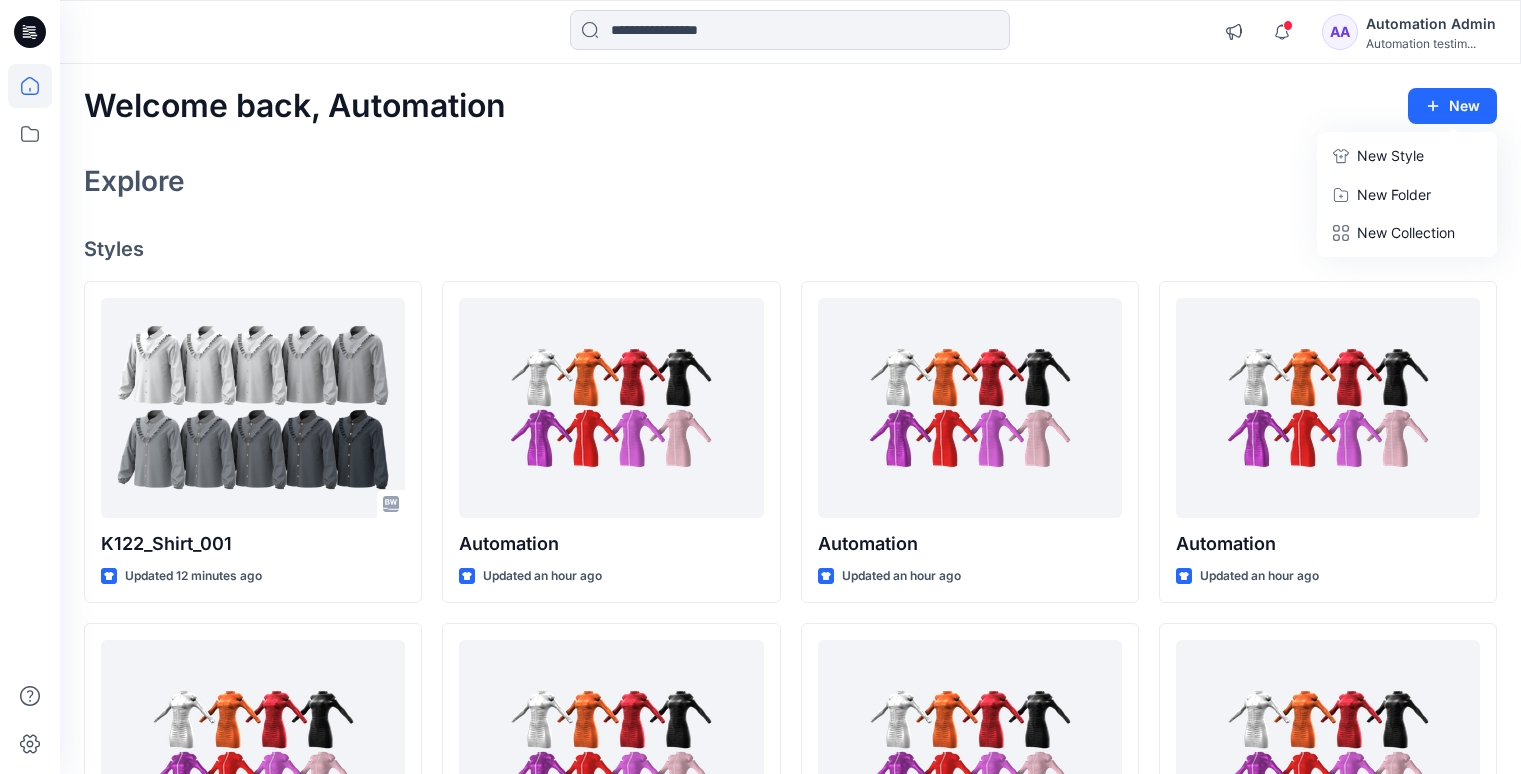 click on "New Style" at bounding box center (1390, 156) 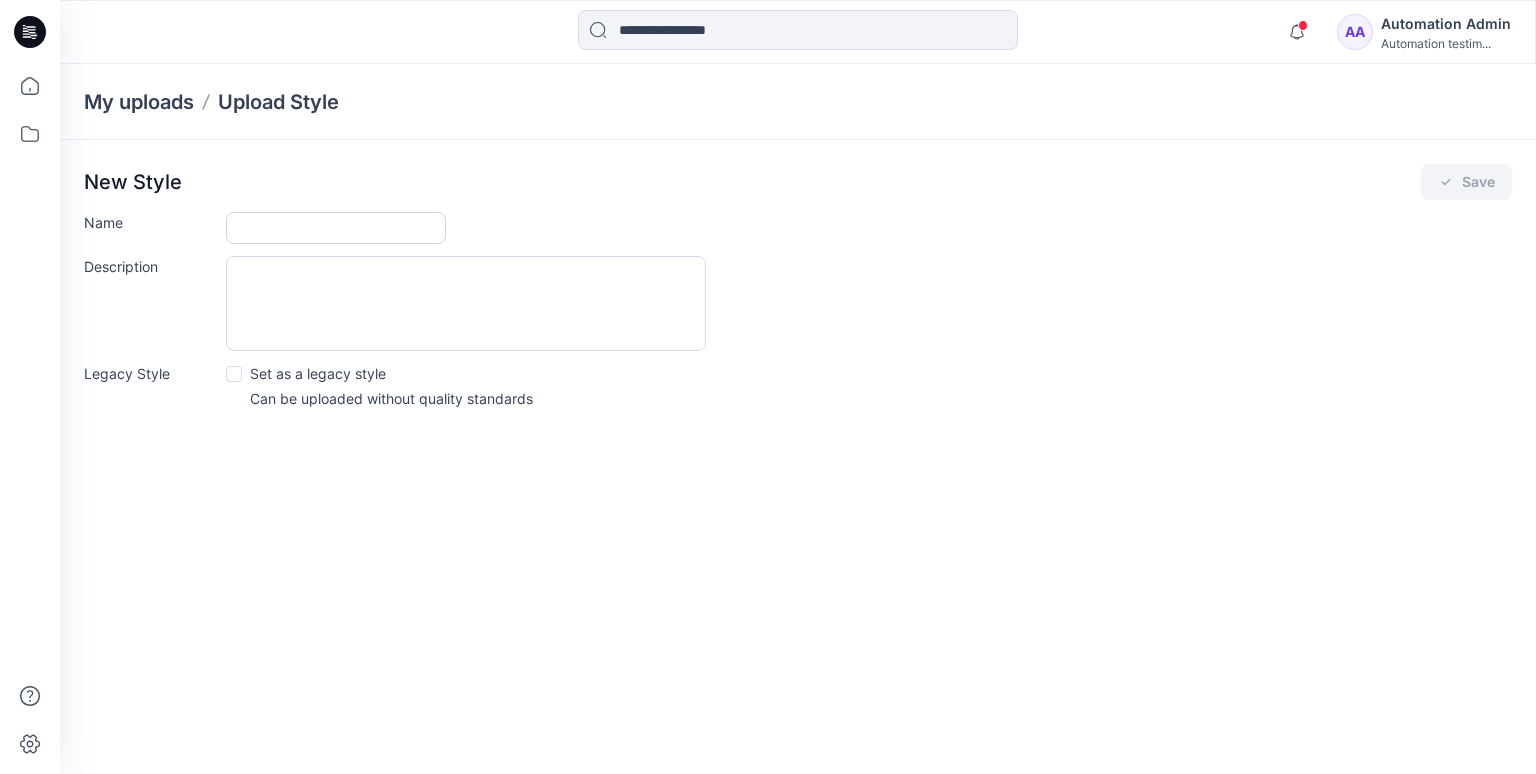 click on "Name" at bounding box center (336, 228) 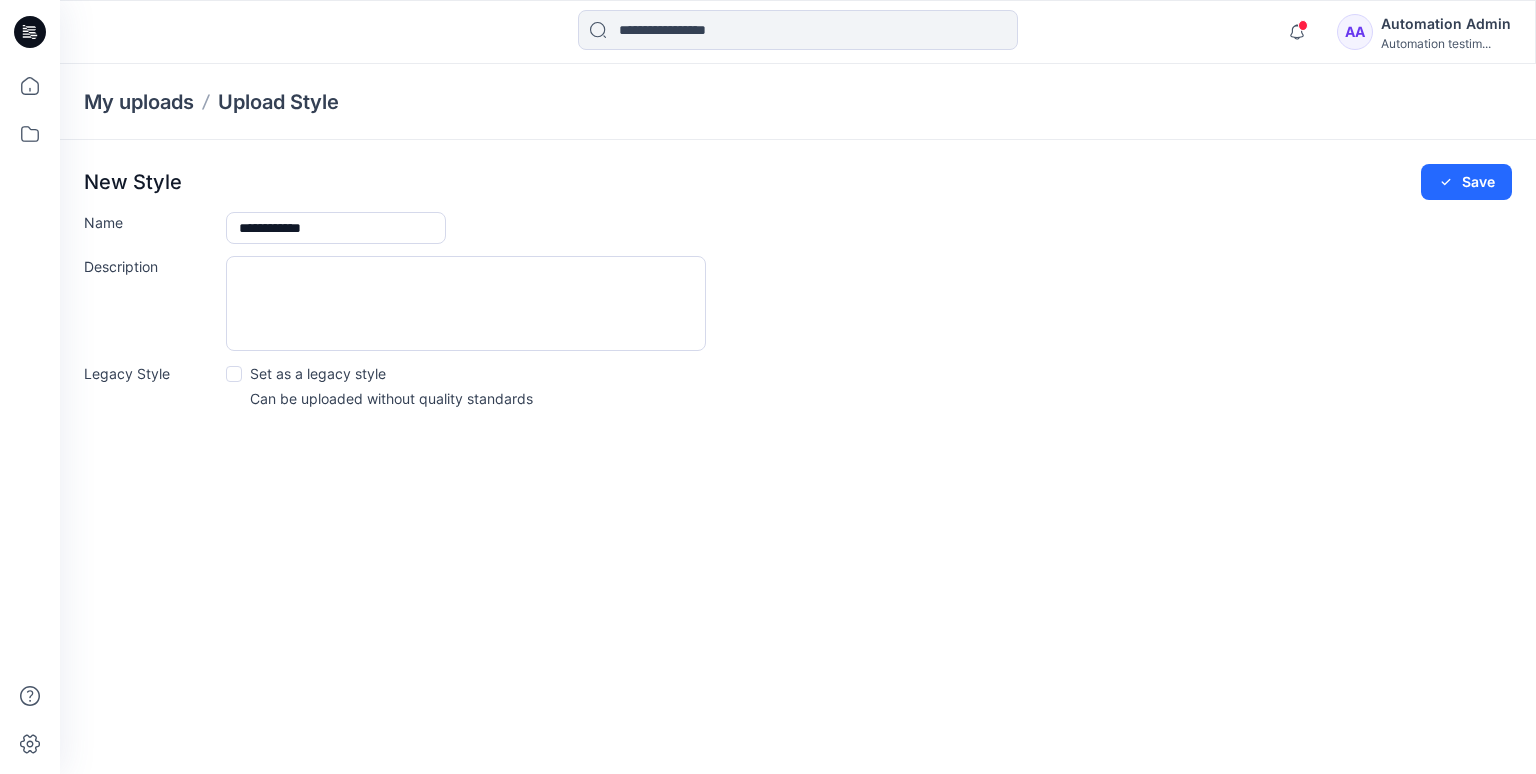 type on "**********" 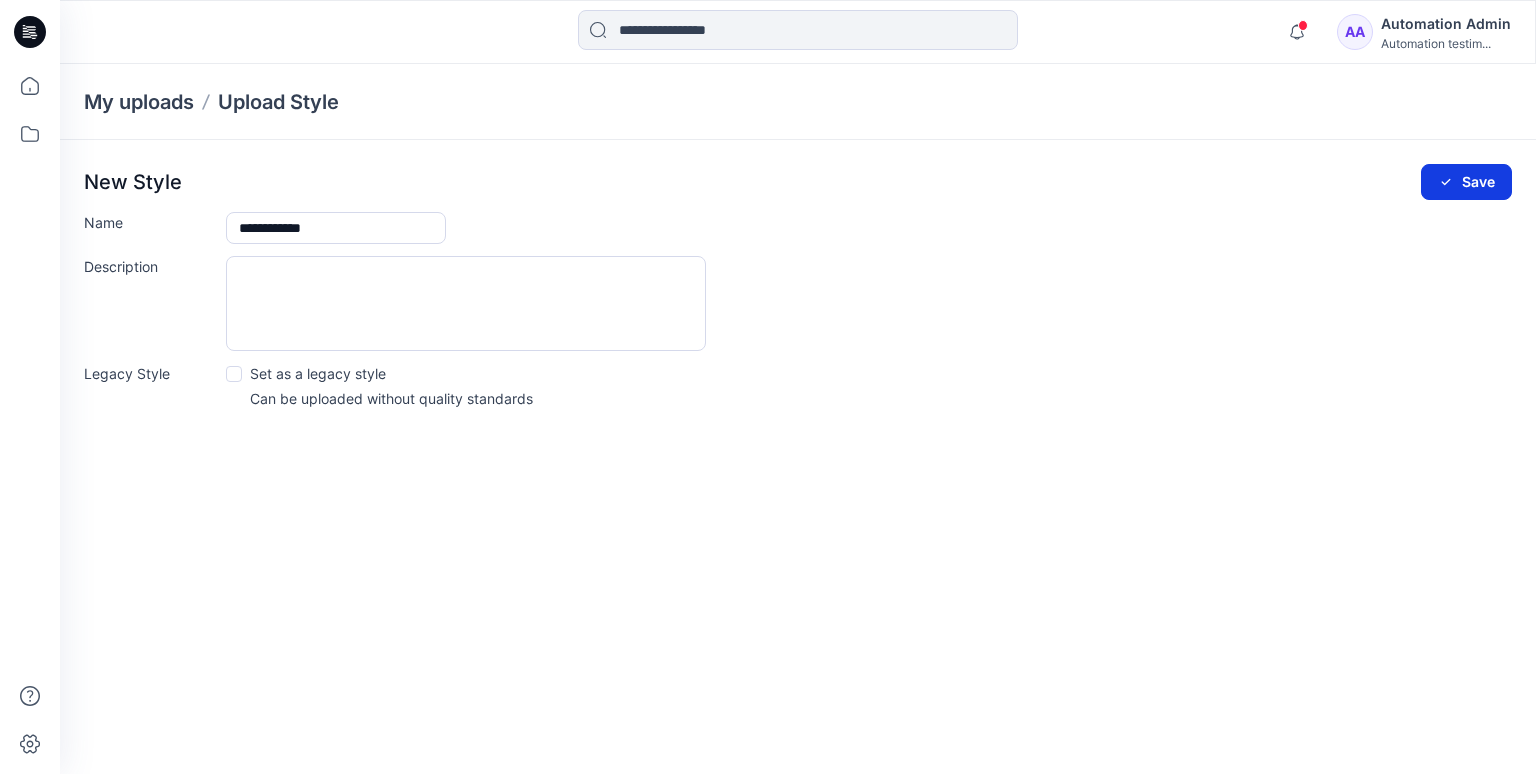 click 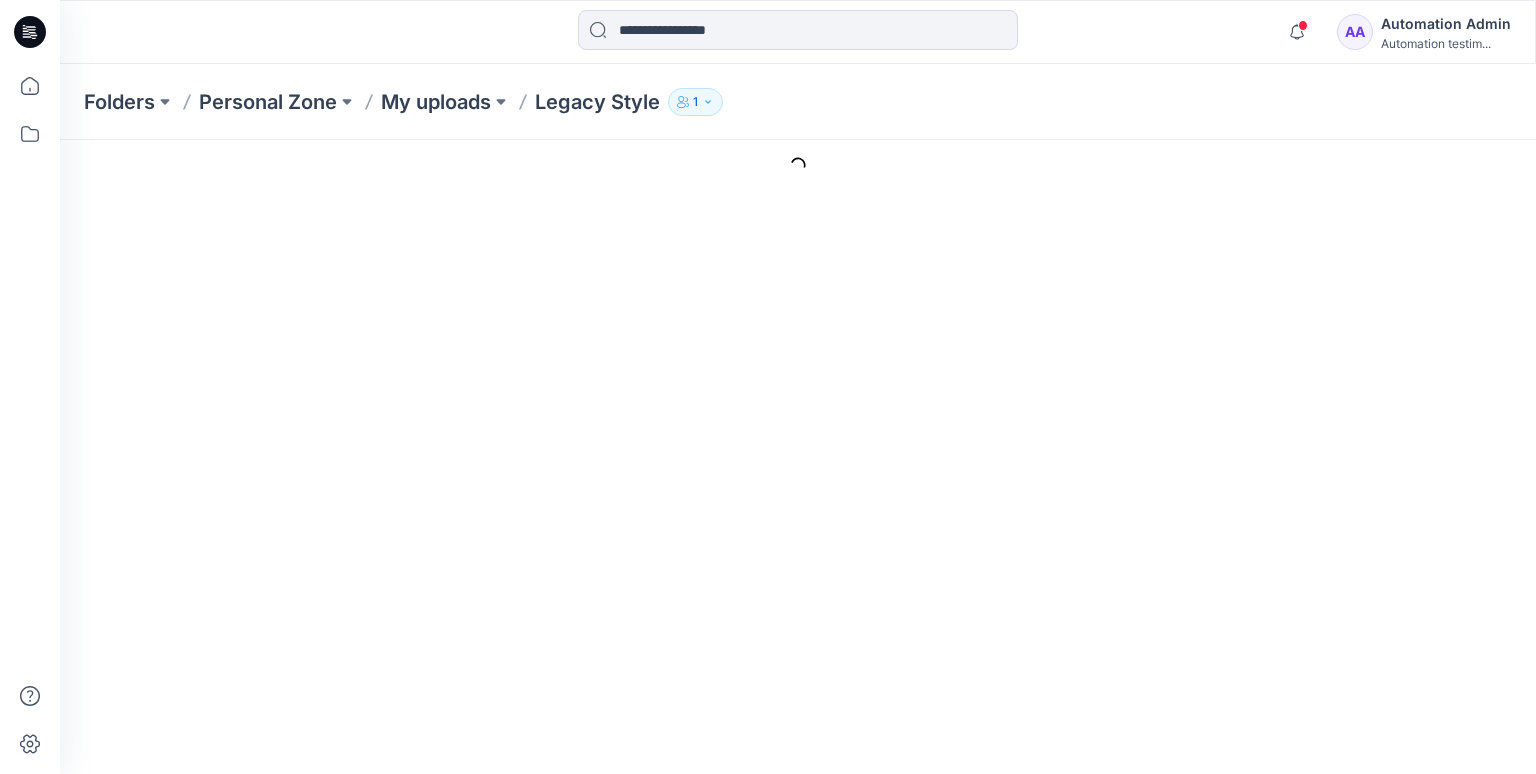 scroll, scrollTop: 0, scrollLeft: 0, axis: both 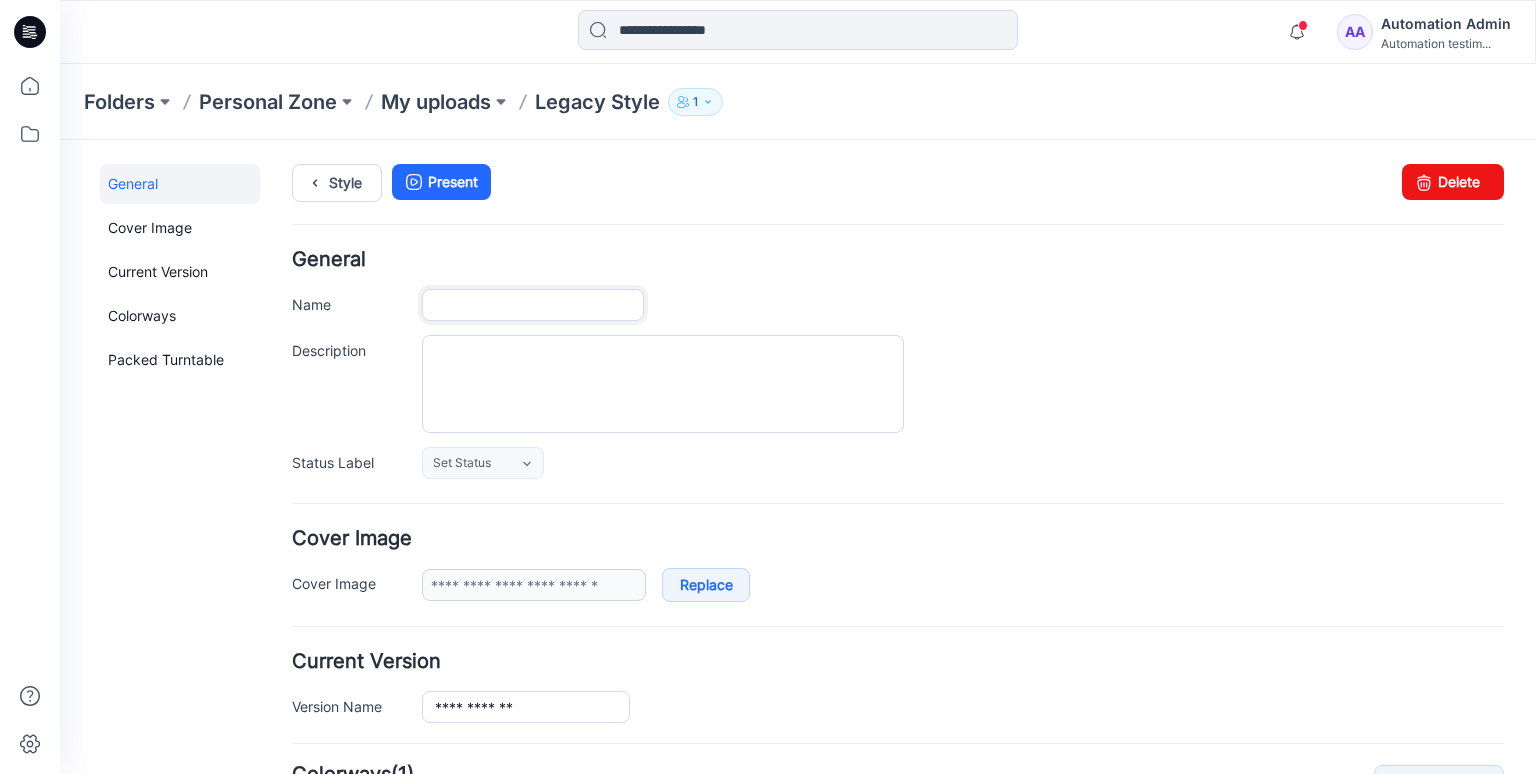 click on "Name" at bounding box center (533, 305) 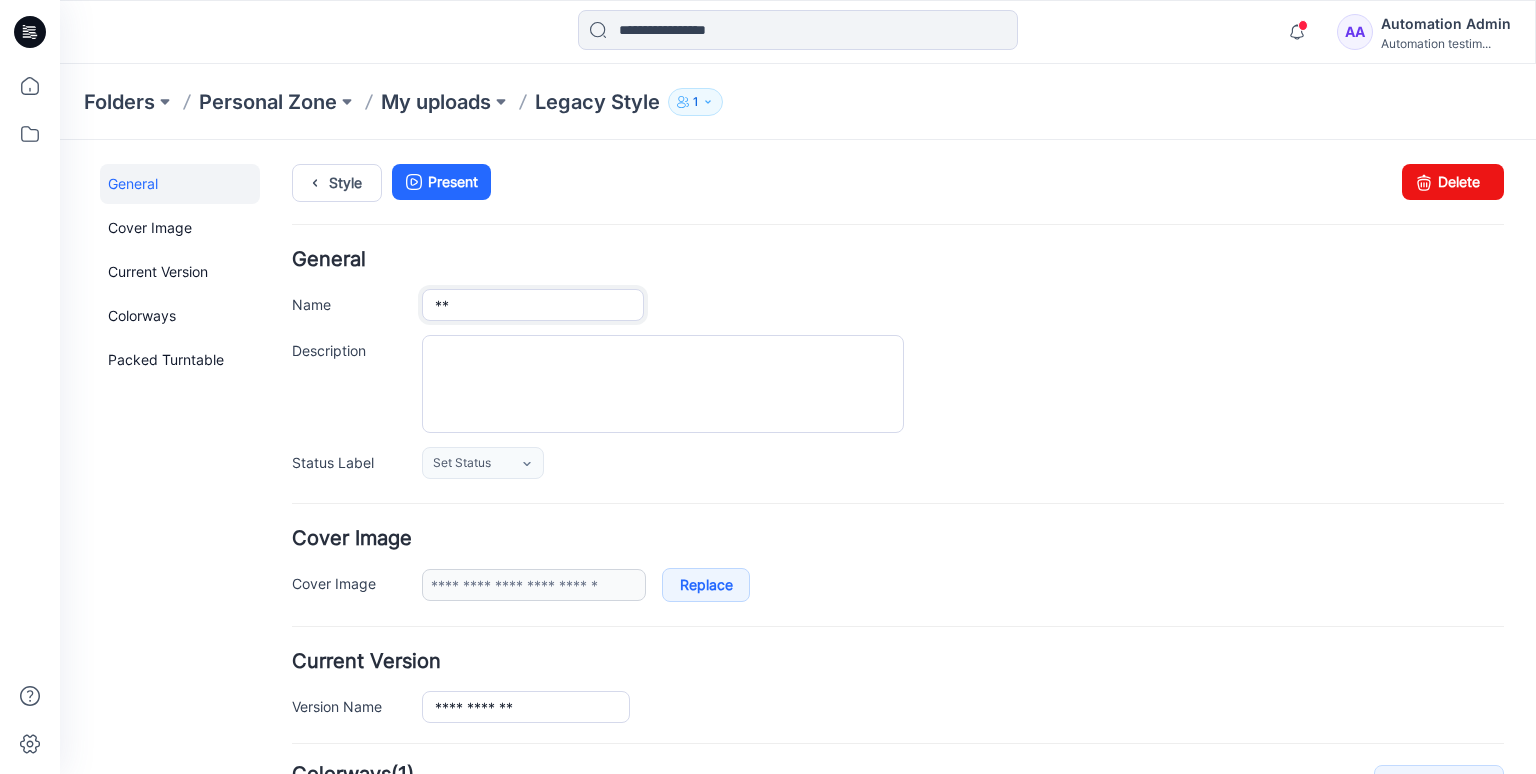 type on "*" 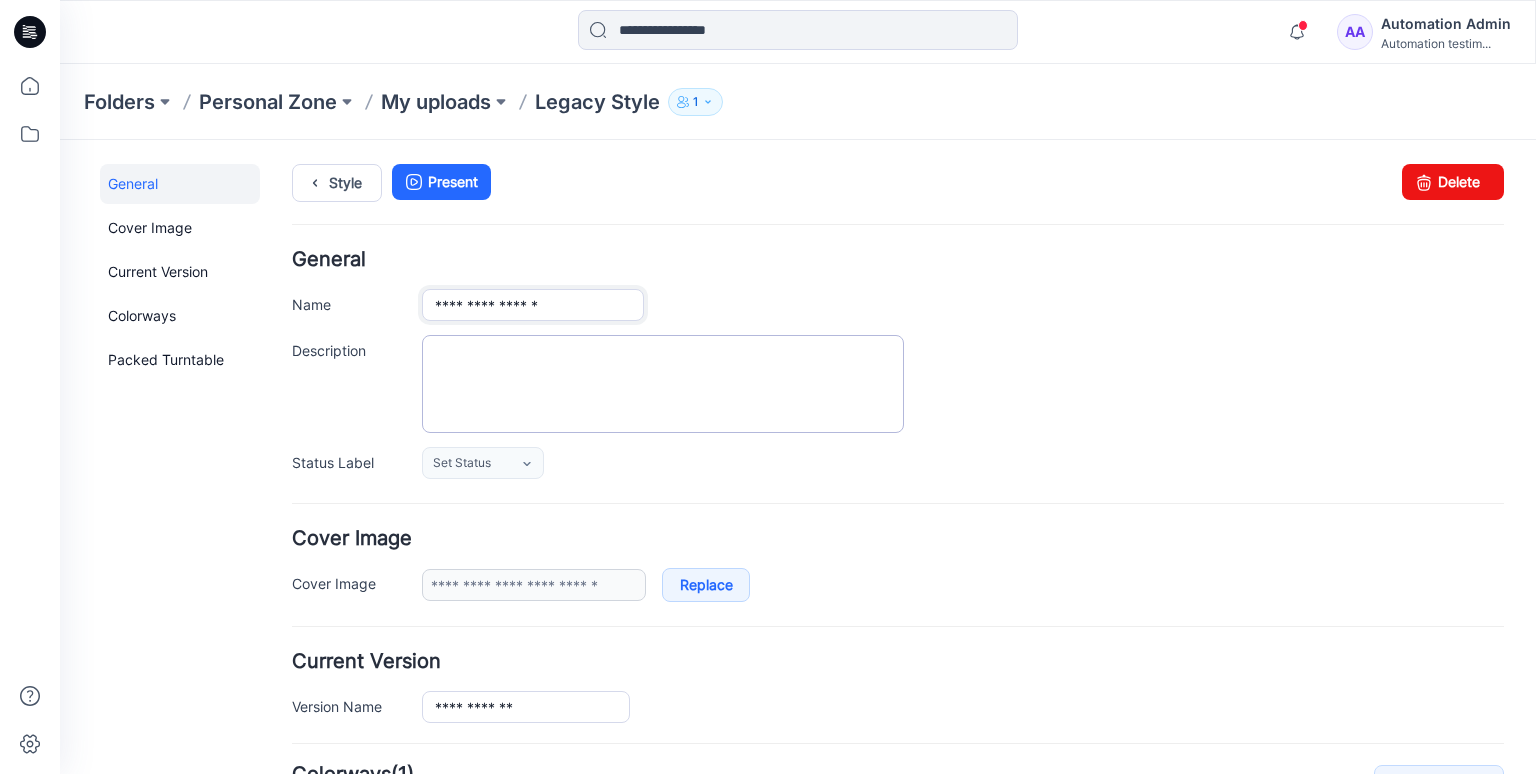 type on "**********" 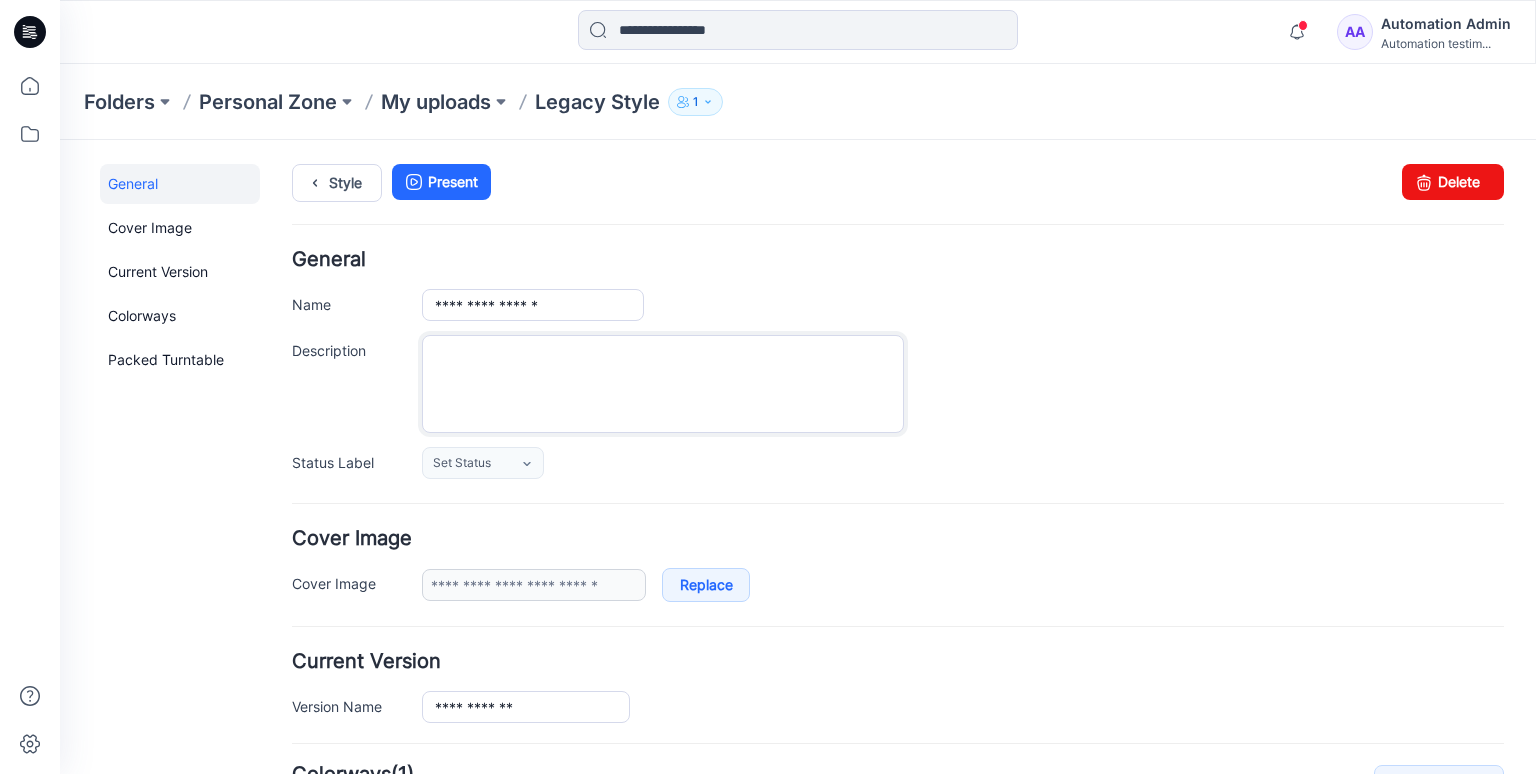 click on "Description" at bounding box center [663, 384] 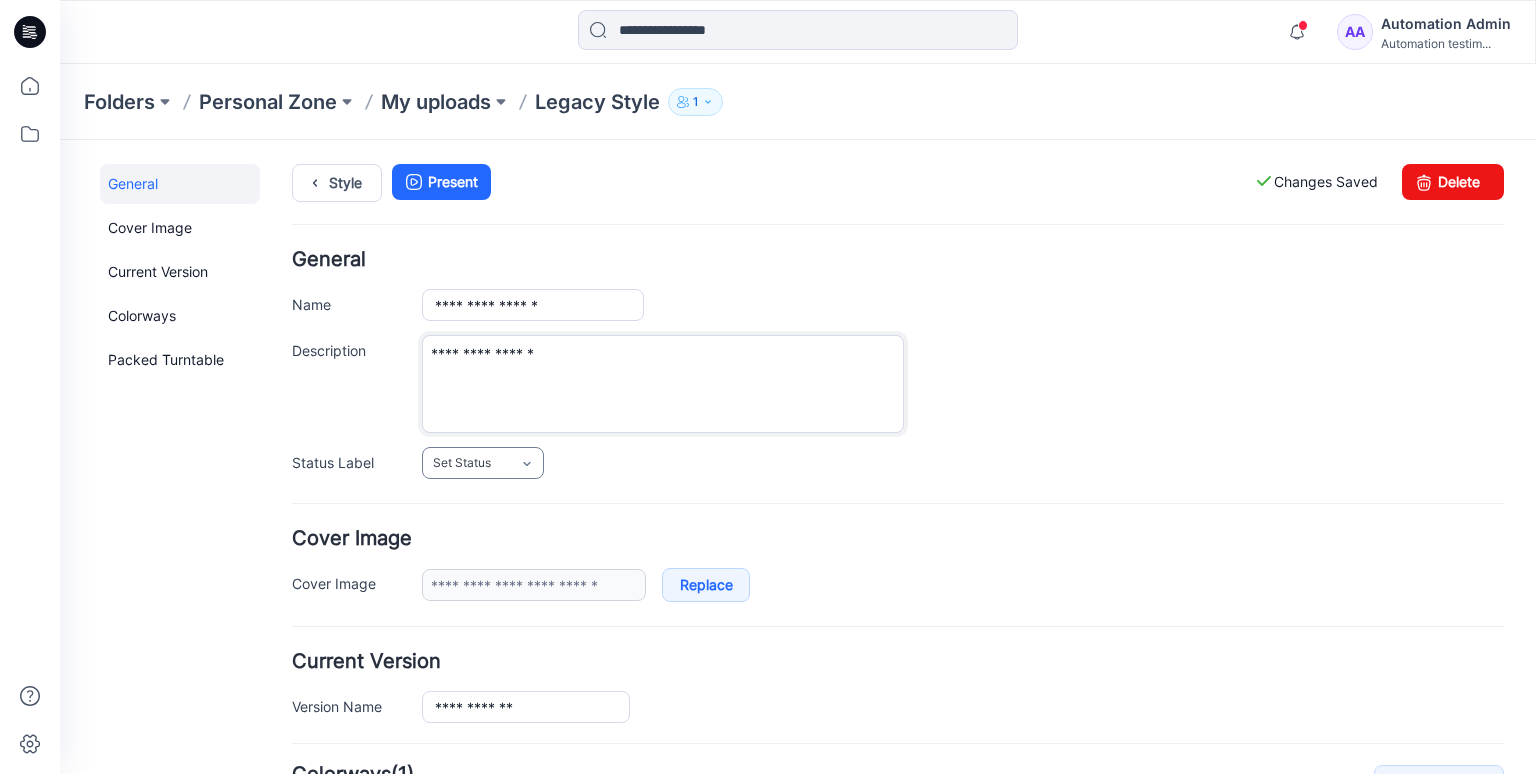 type on "**********" 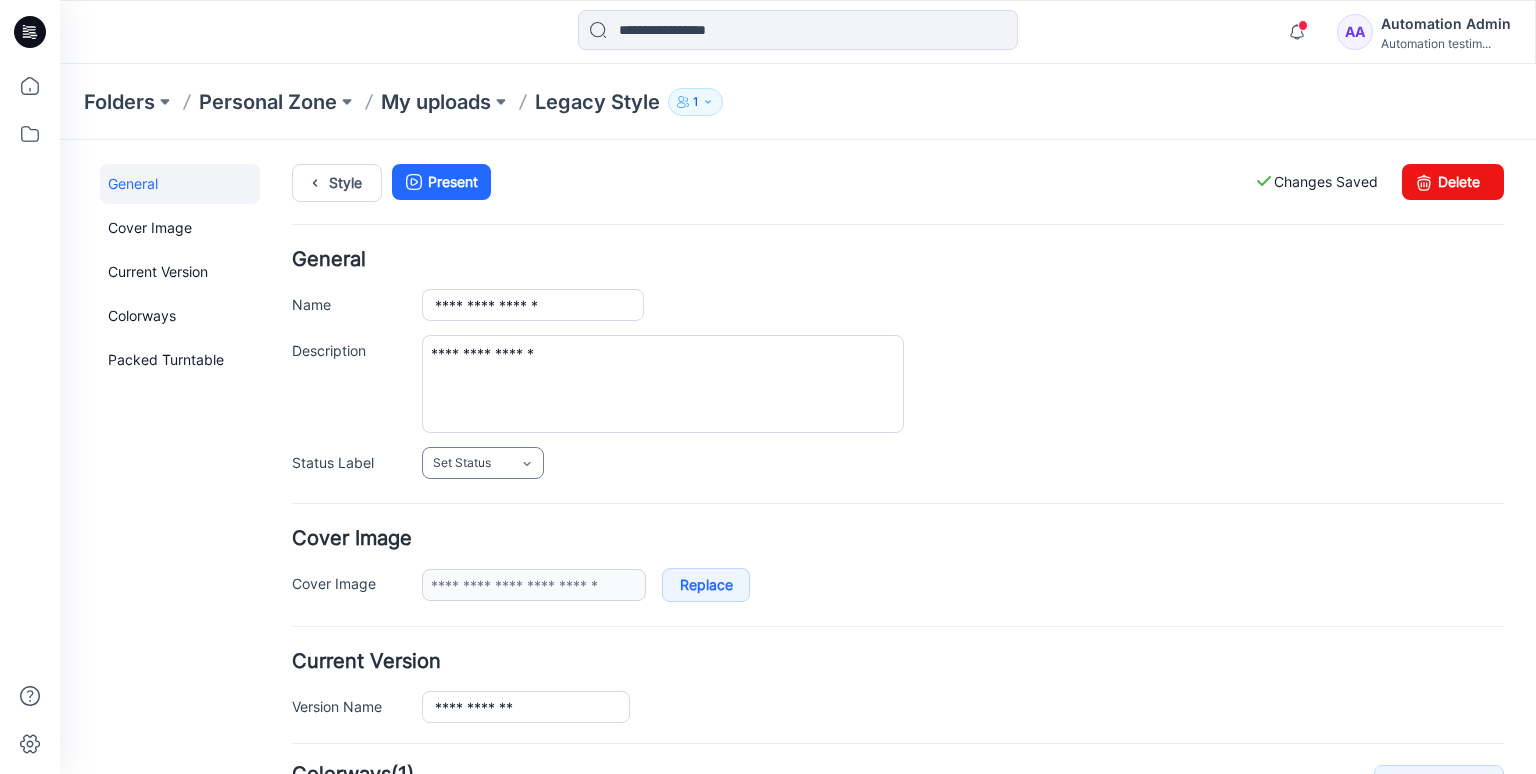 click 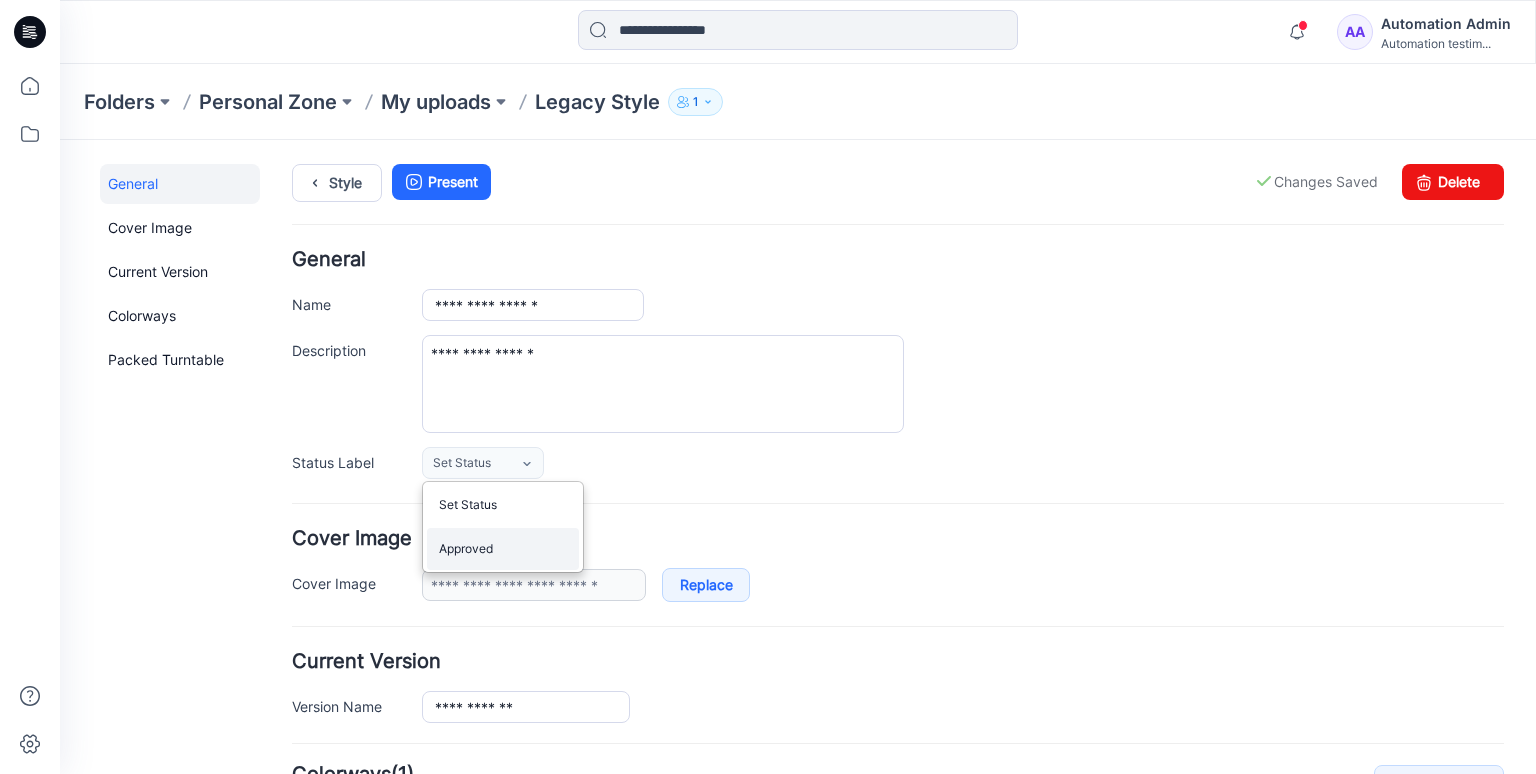 click on "Approved" at bounding box center [503, 549] 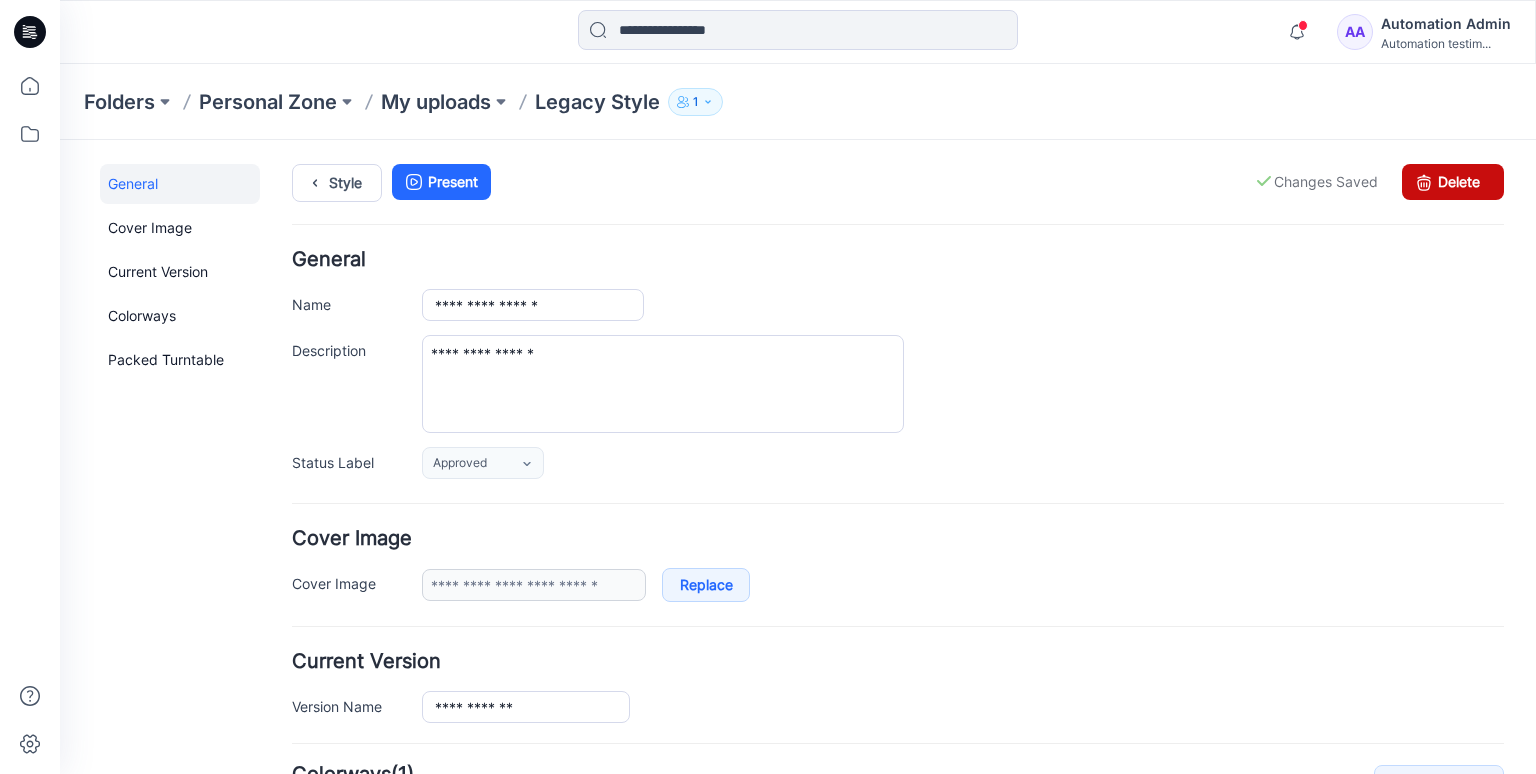 click on "Delete" at bounding box center (1453, 182) 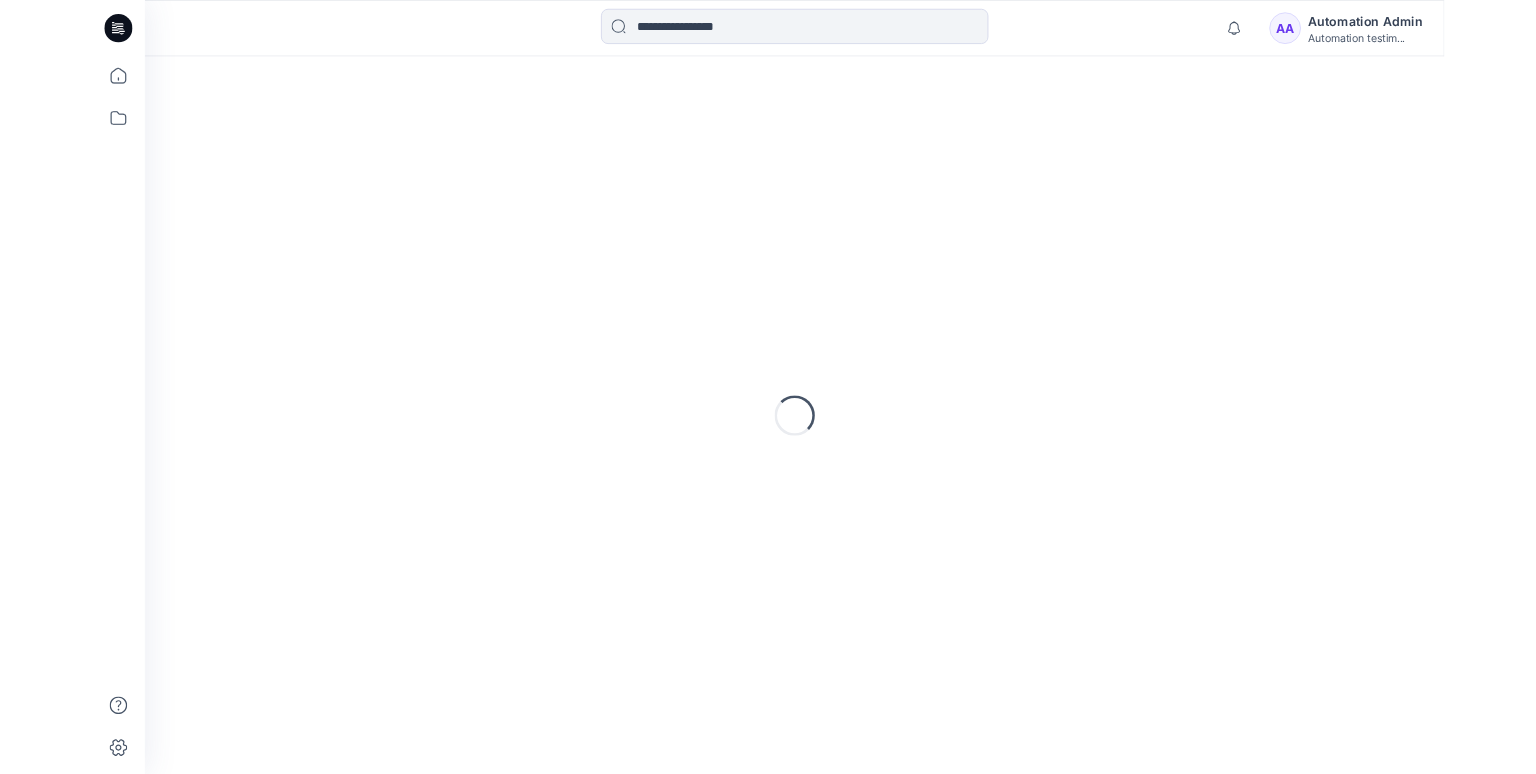 scroll, scrollTop: 0, scrollLeft: 0, axis: both 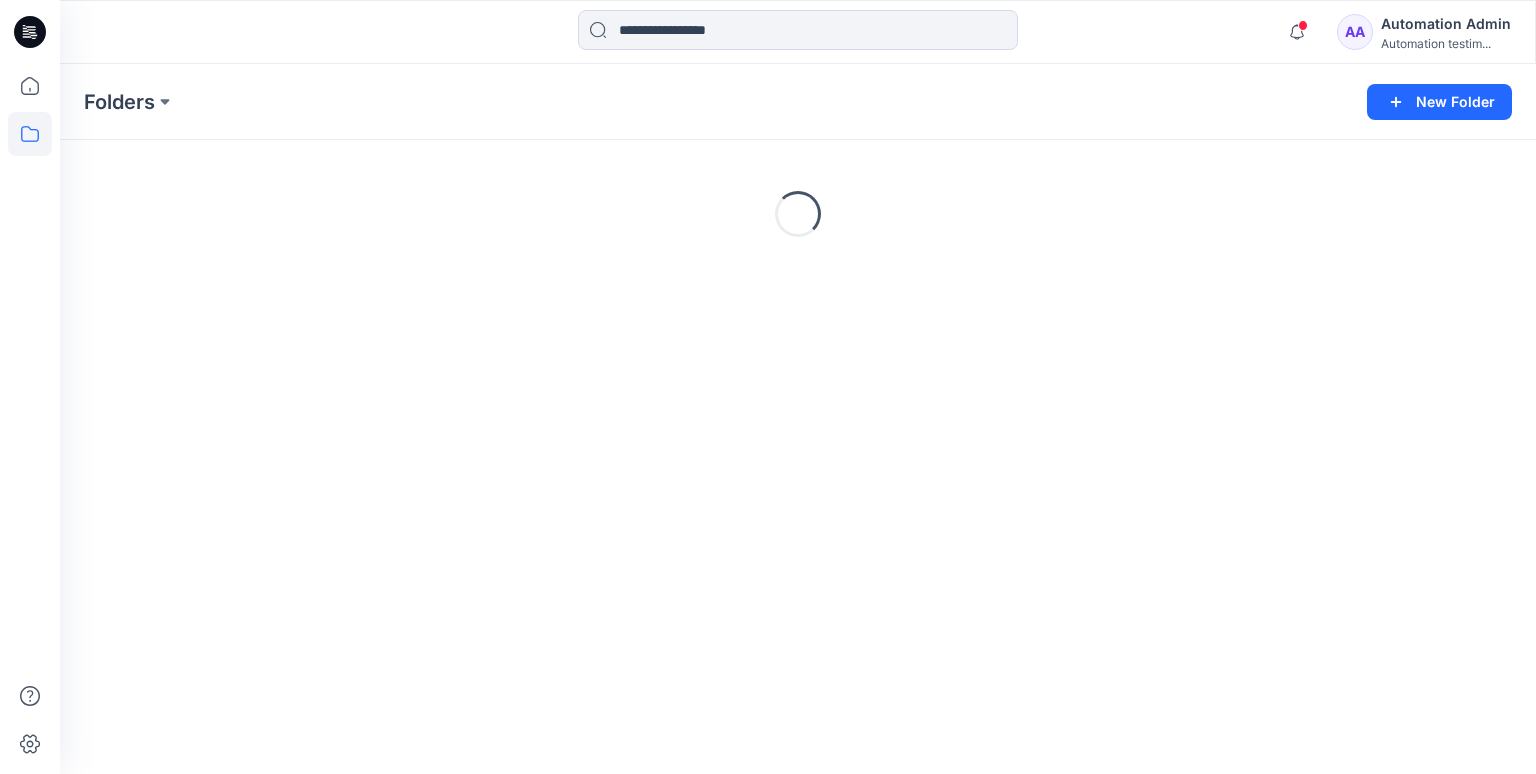 click on "Automation Admin" at bounding box center [1446, 24] 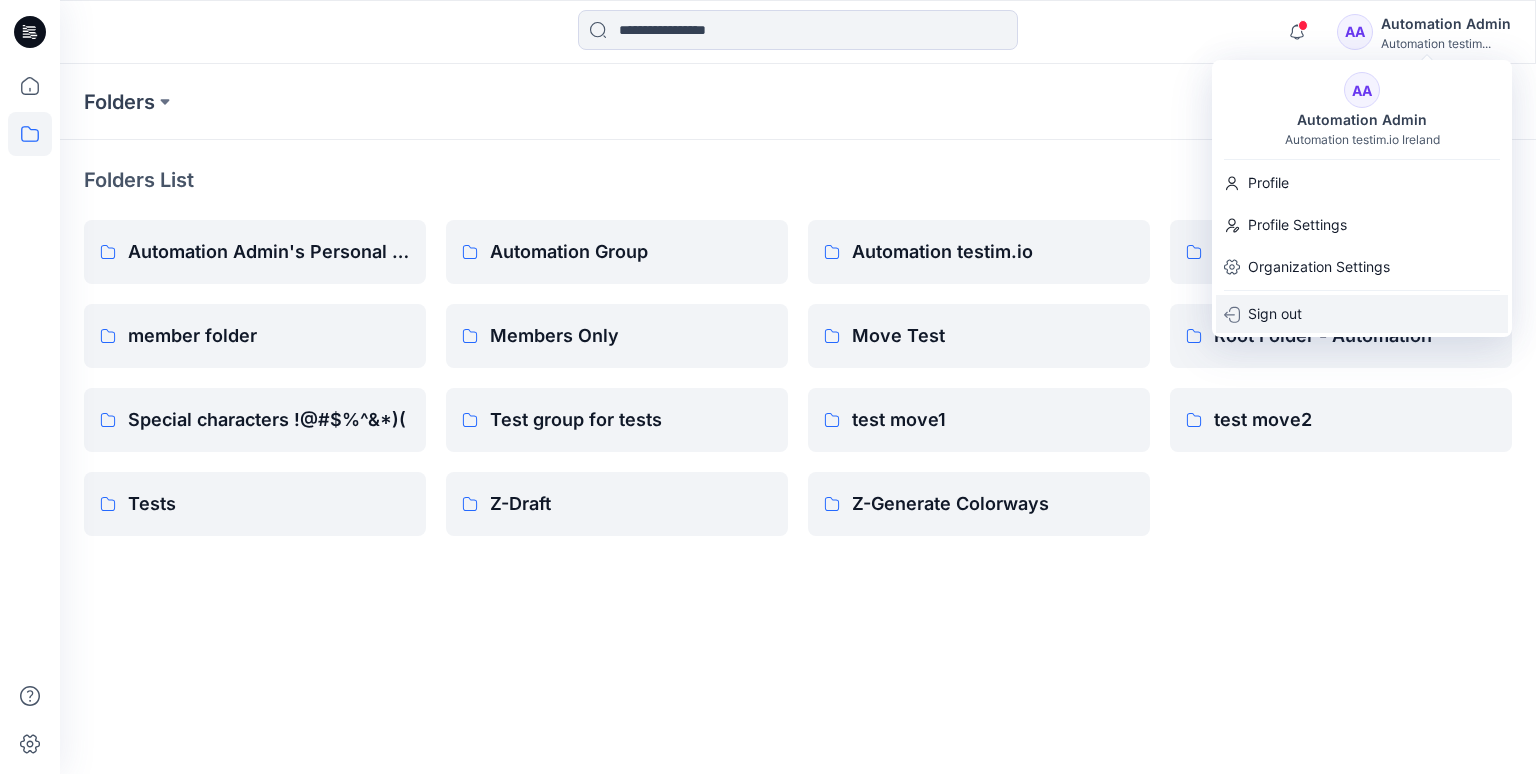 click on "Sign out" at bounding box center [1275, 314] 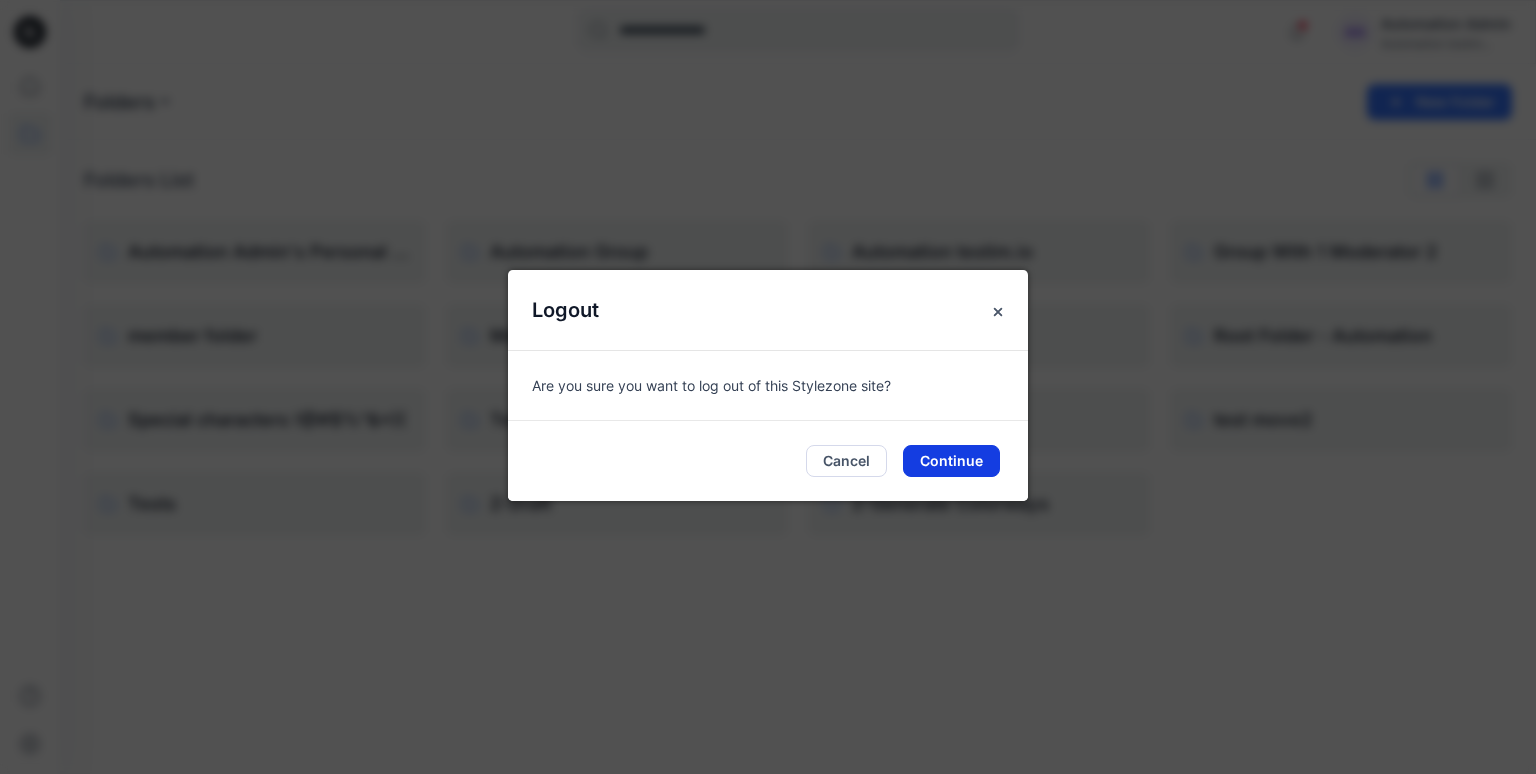 click on "Continue" at bounding box center [951, 461] 